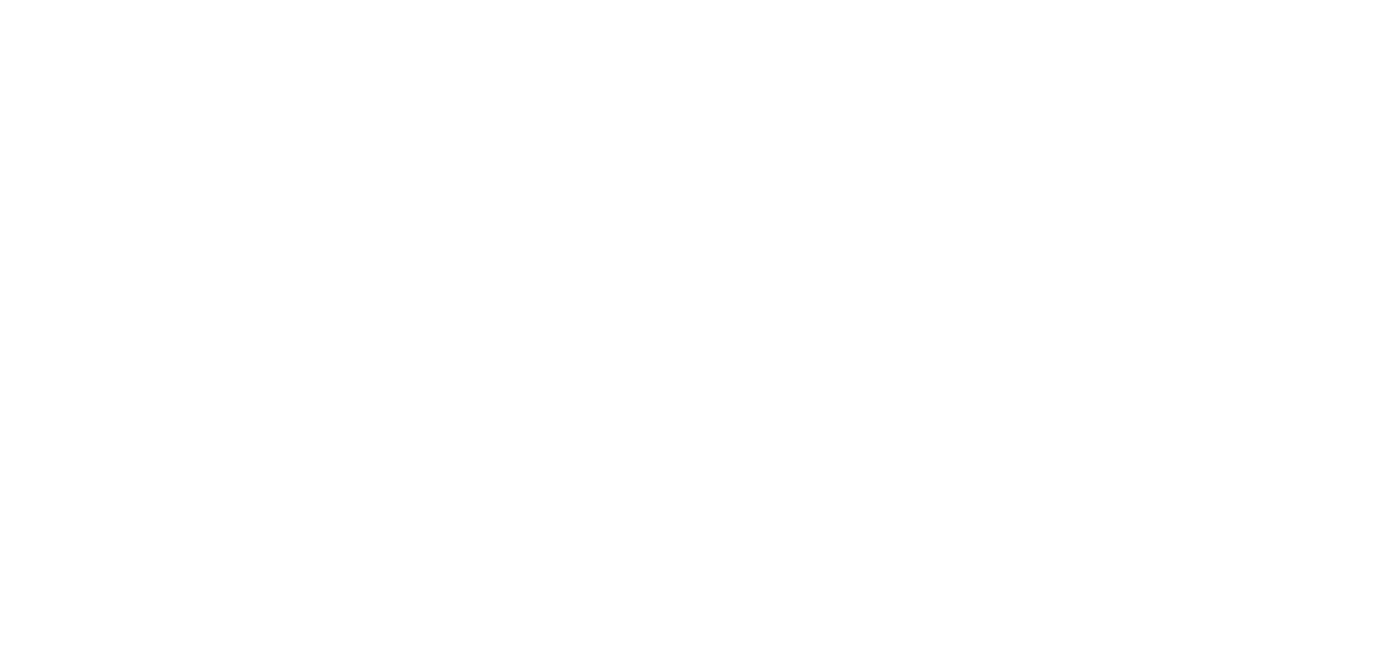 scroll, scrollTop: 0, scrollLeft: 0, axis: both 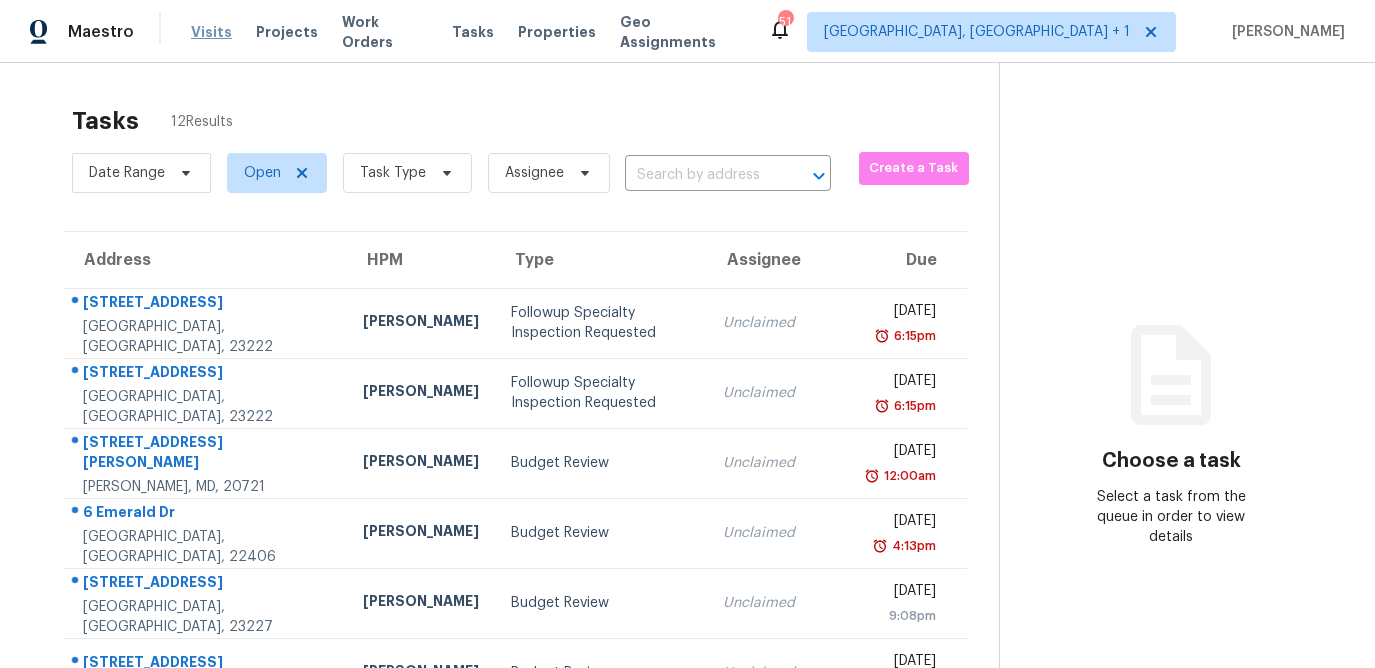 click on "Visits" at bounding box center [211, 32] 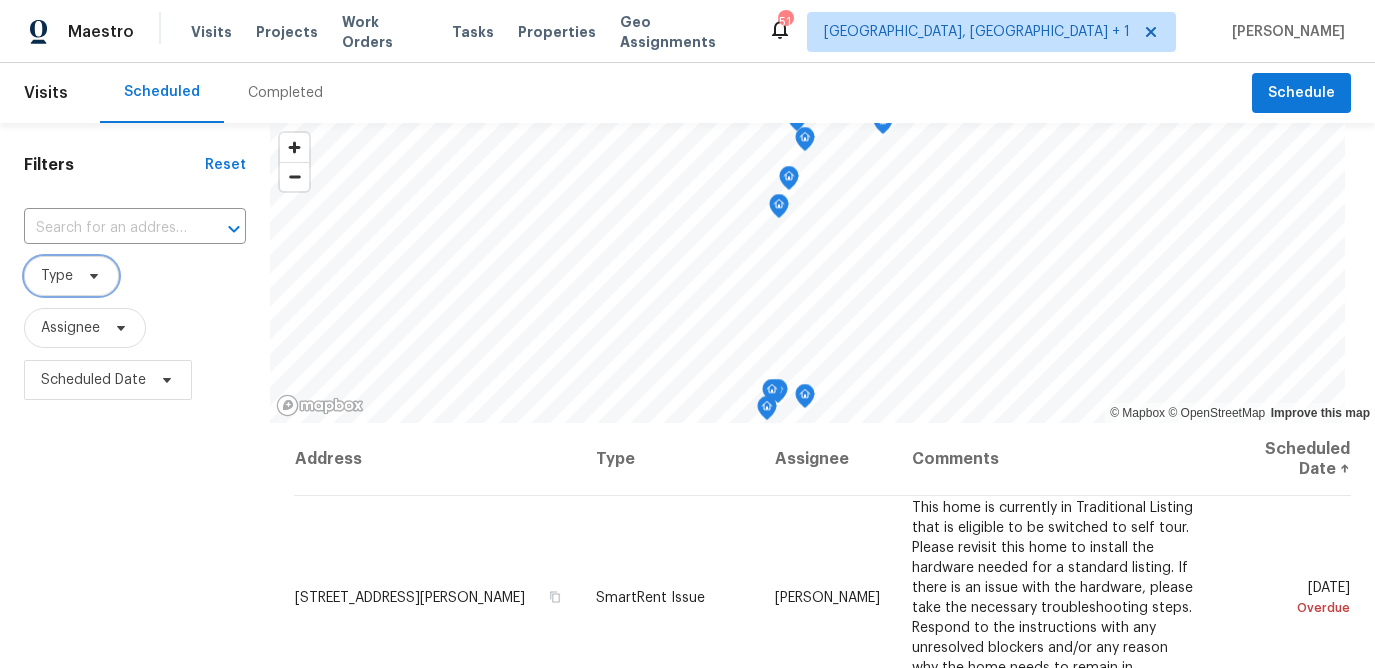 click on "Type" at bounding box center [57, 276] 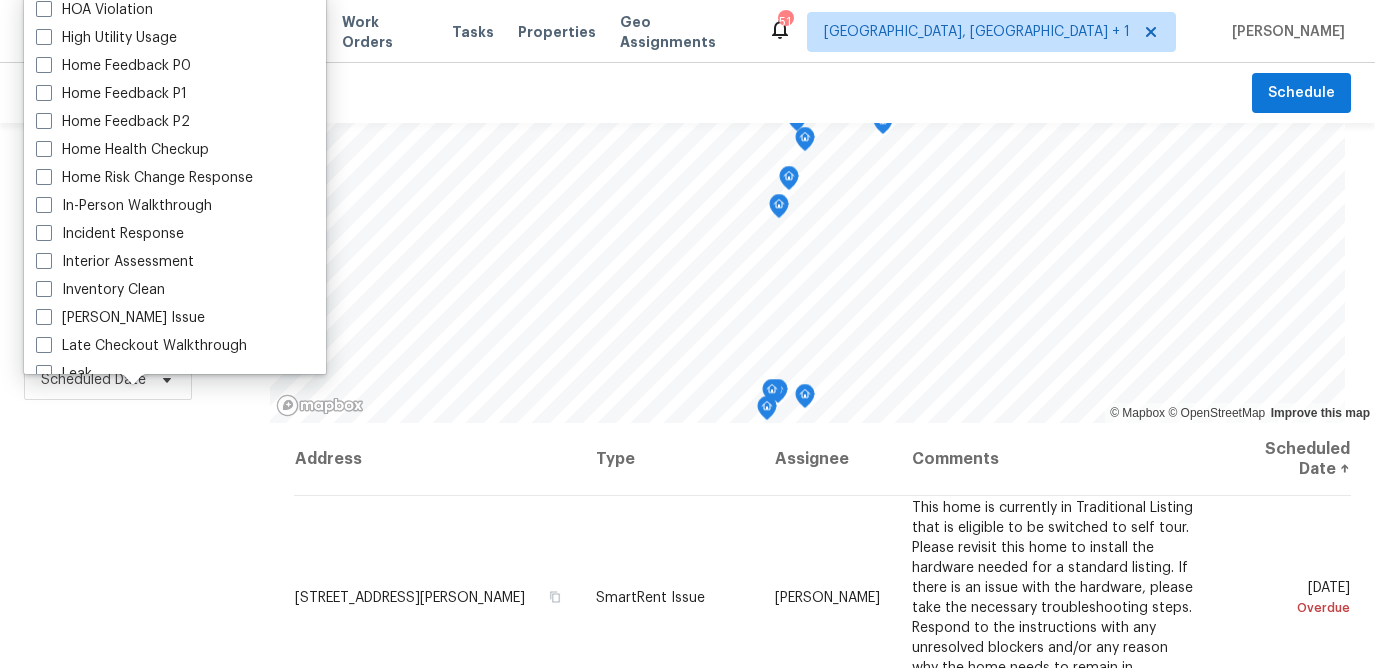 scroll, scrollTop: 624, scrollLeft: 0, axis: vertical 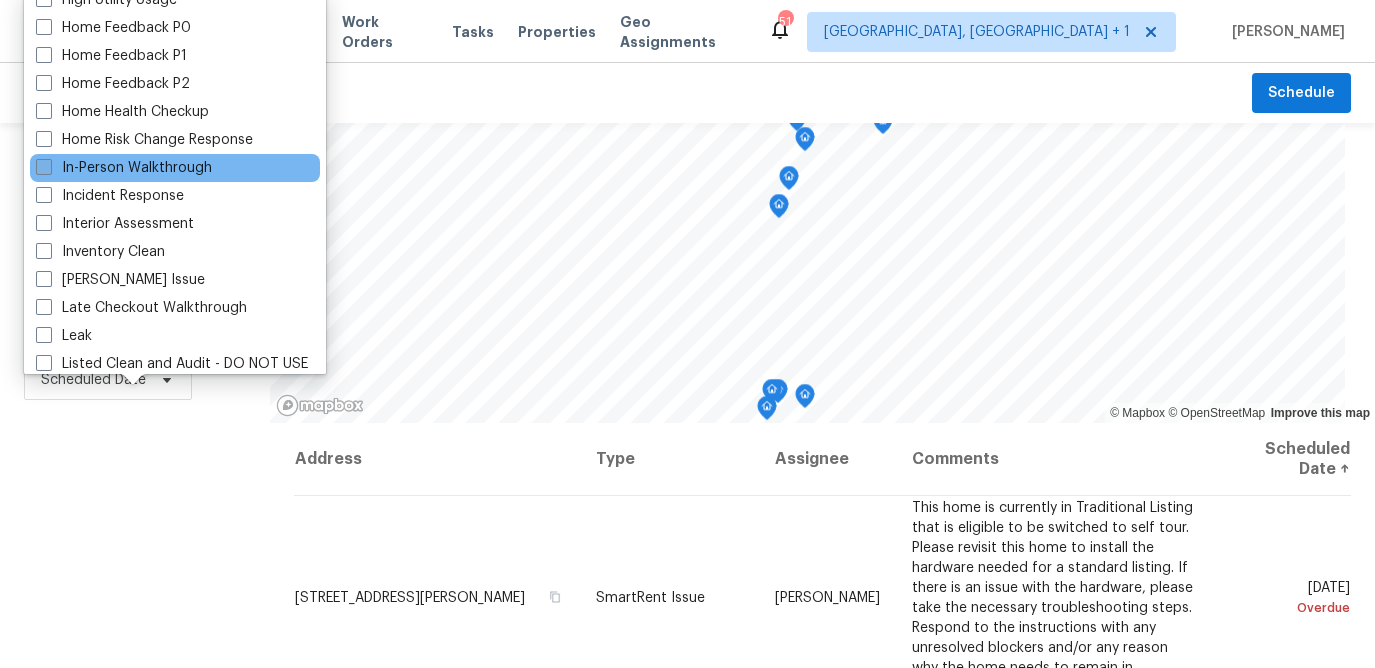 click on "In-Person Walkthrough" at bounding box center (124, 168) 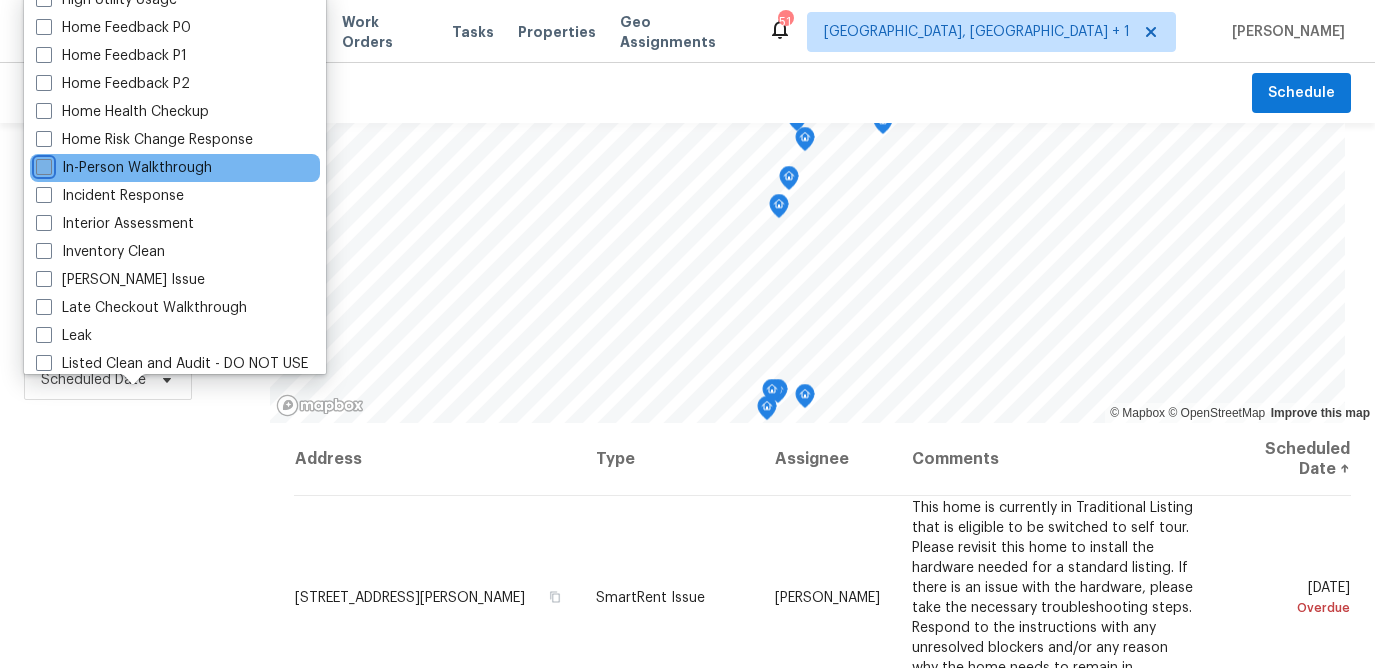 click on "In-Person Walkthrough" at bounding box center (42, 164) 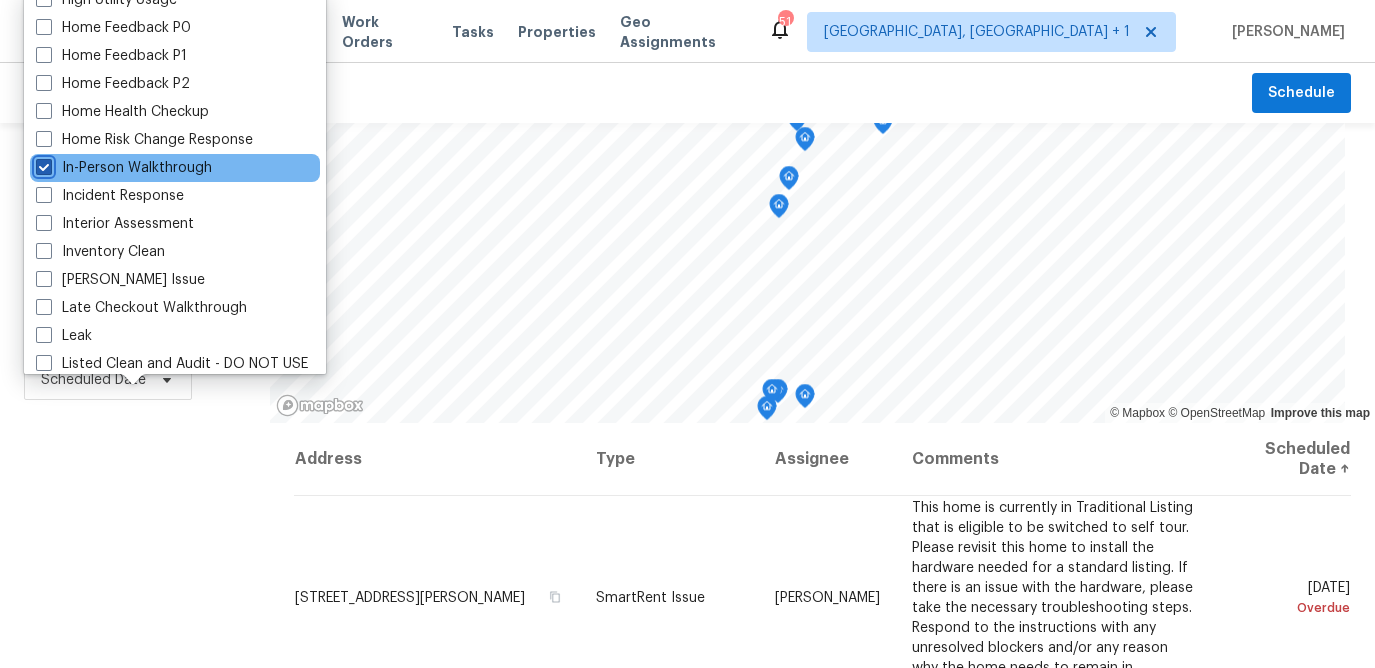 checkbox on "true" 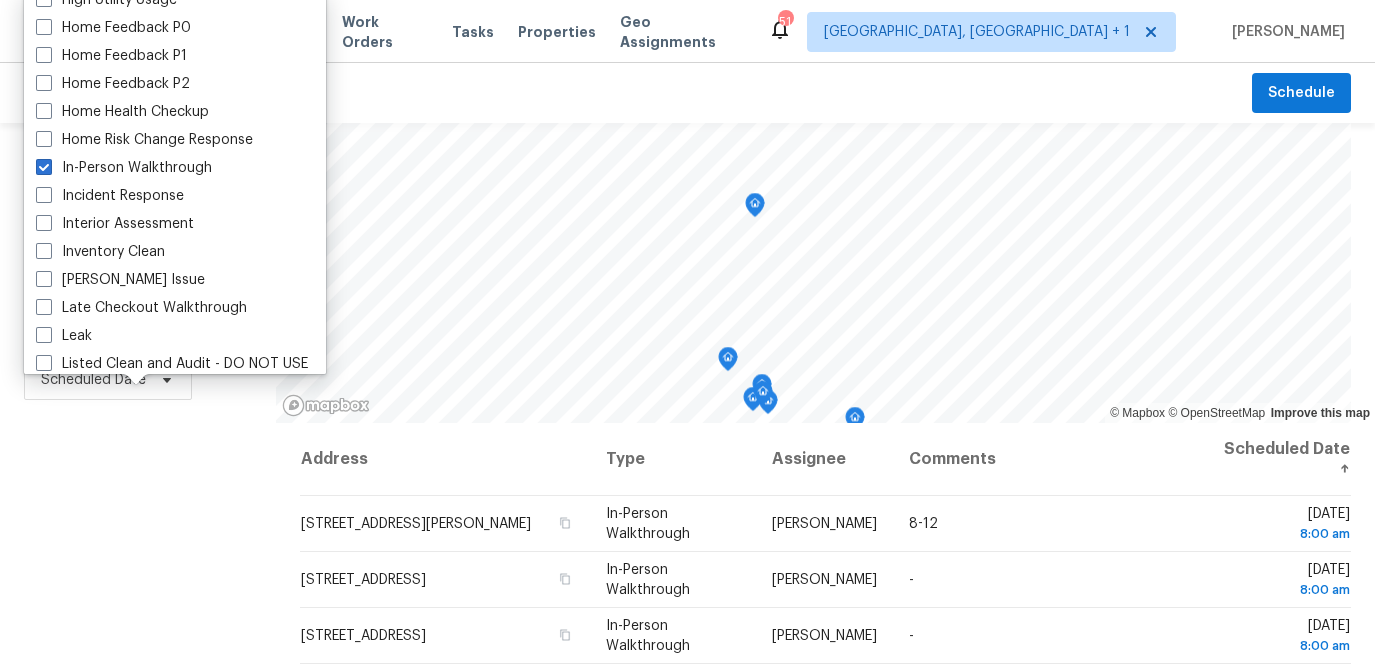 click on "Filters Reset ​ In-Person Walkthrough Assignee Scheduled Date" at bounding box center [138, 540] 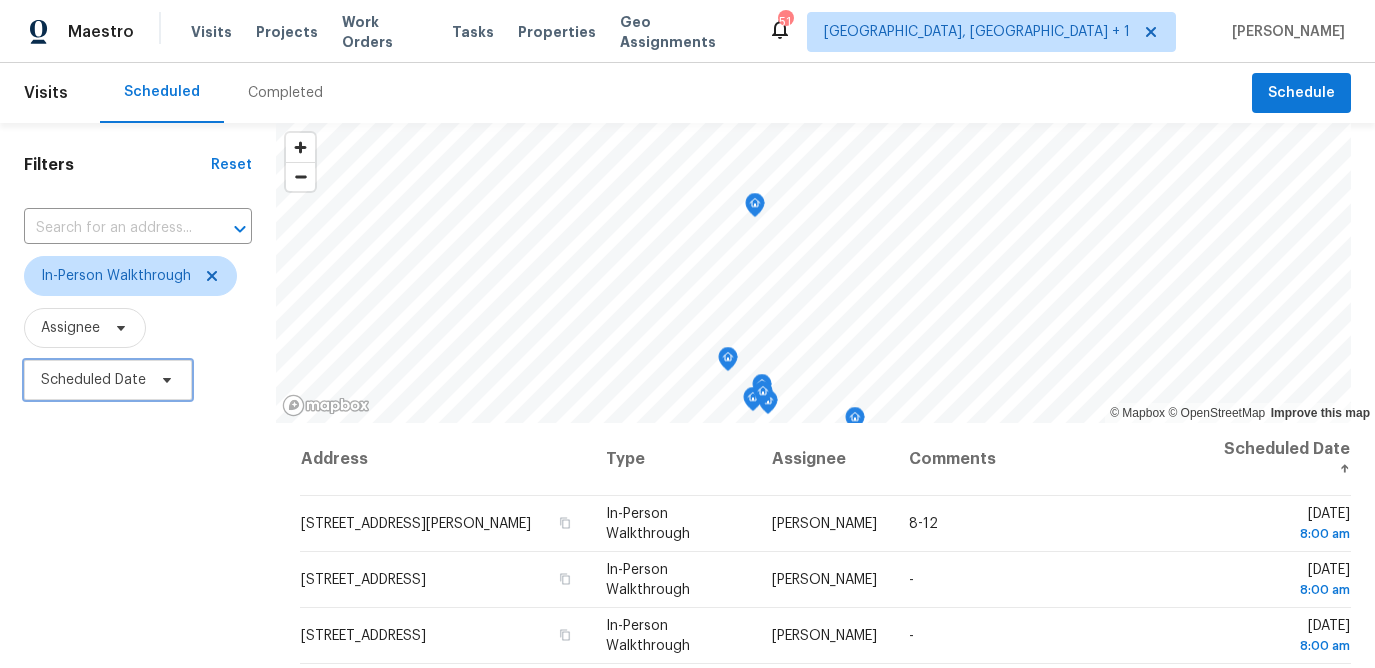 click on "Scheduled Date" at bounding box center (93, 380) 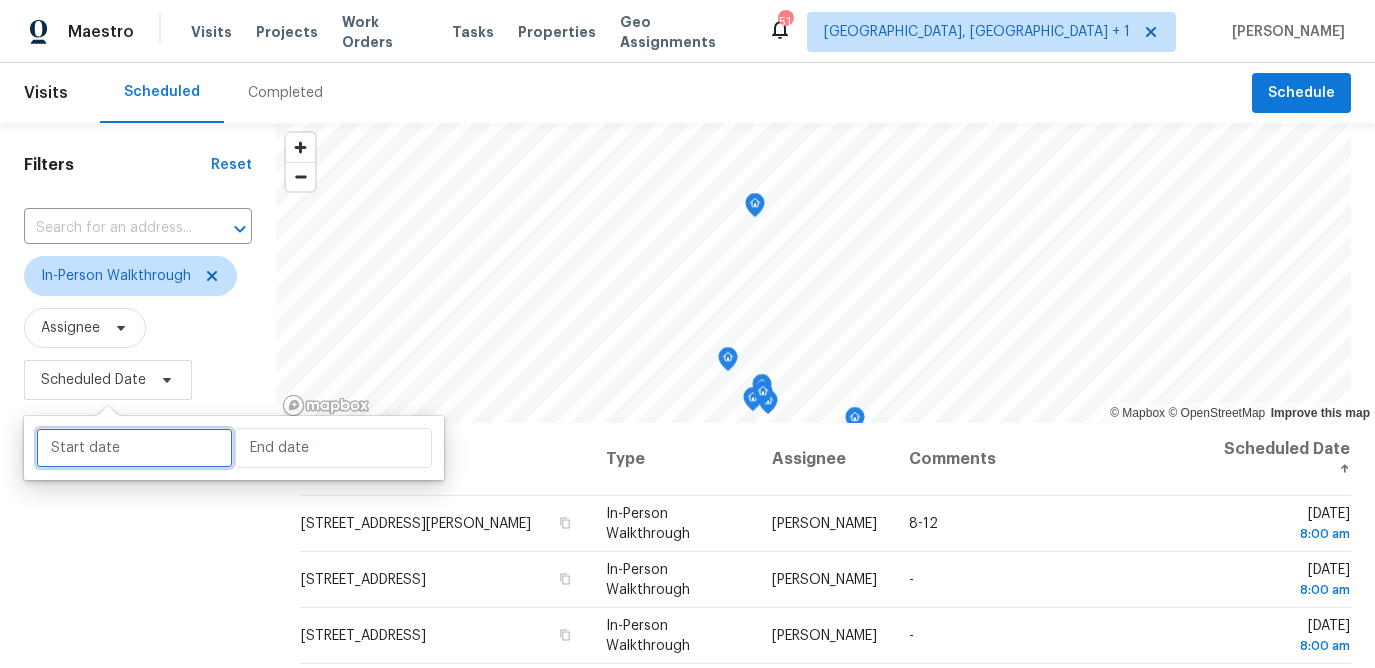 click at bounding box center [134, 448] 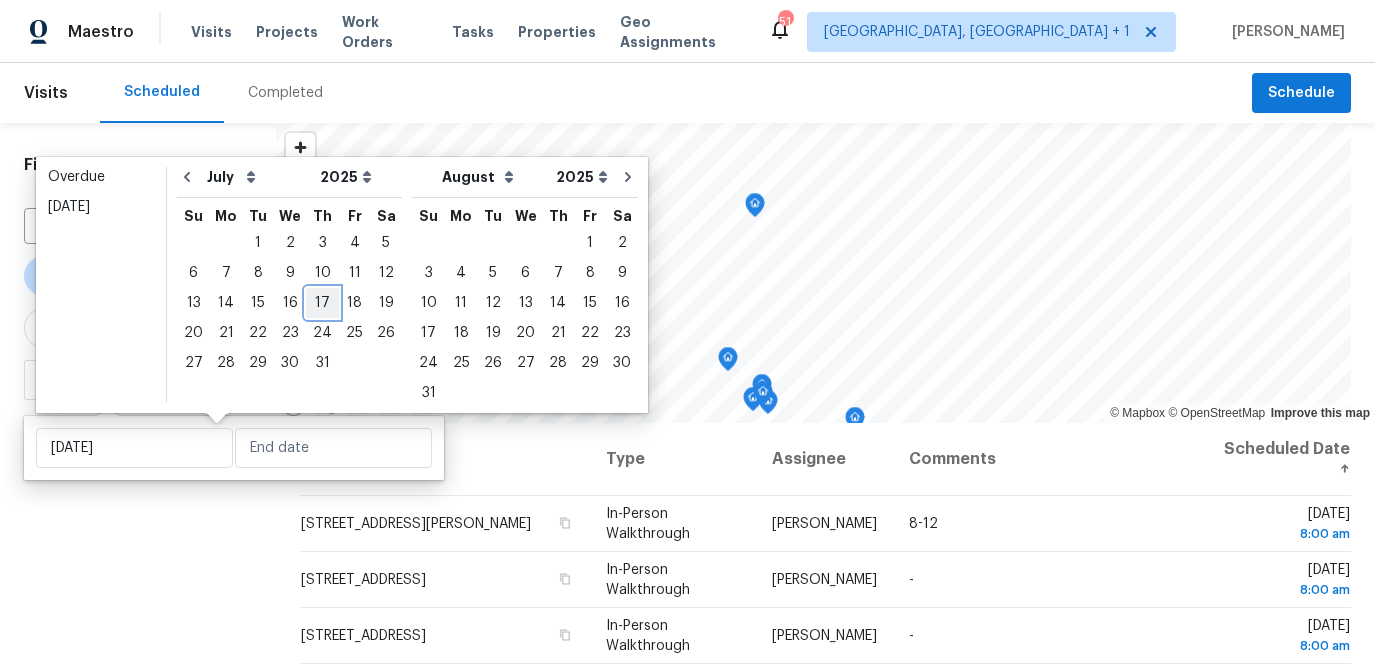 click on "17" at bounding box center (322, 303) 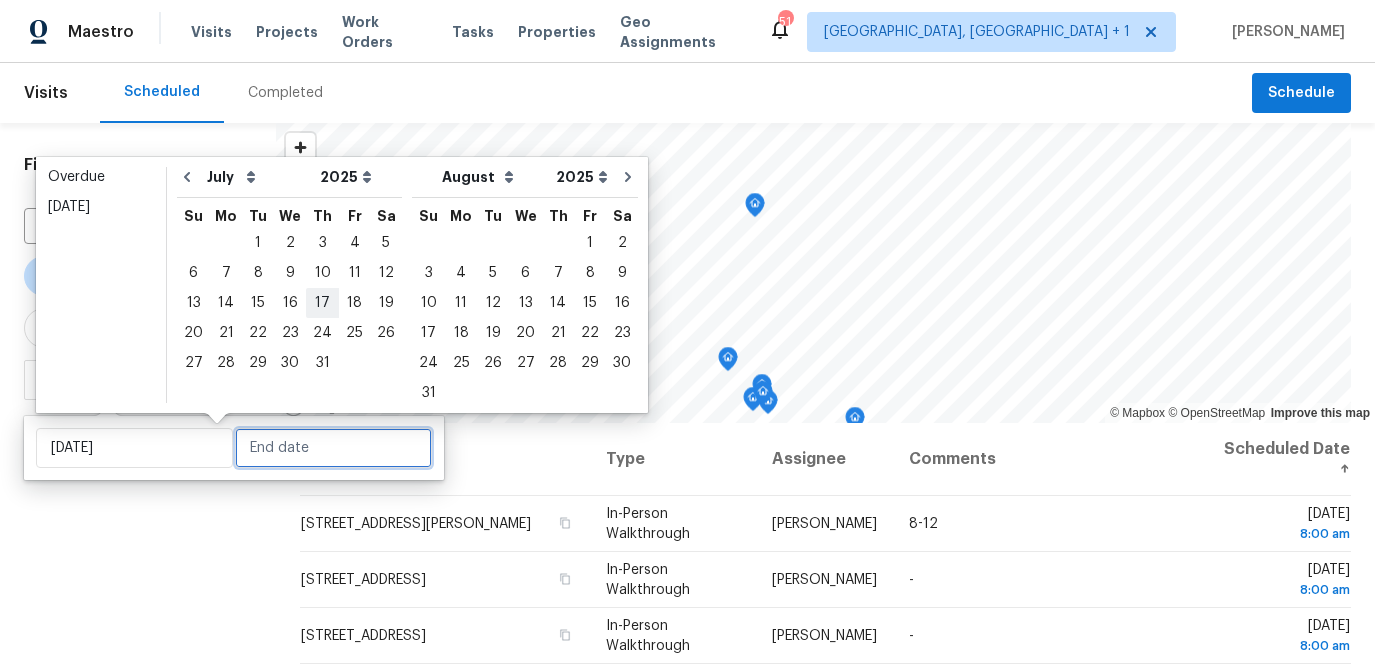 type on "Thu, Jul 17" 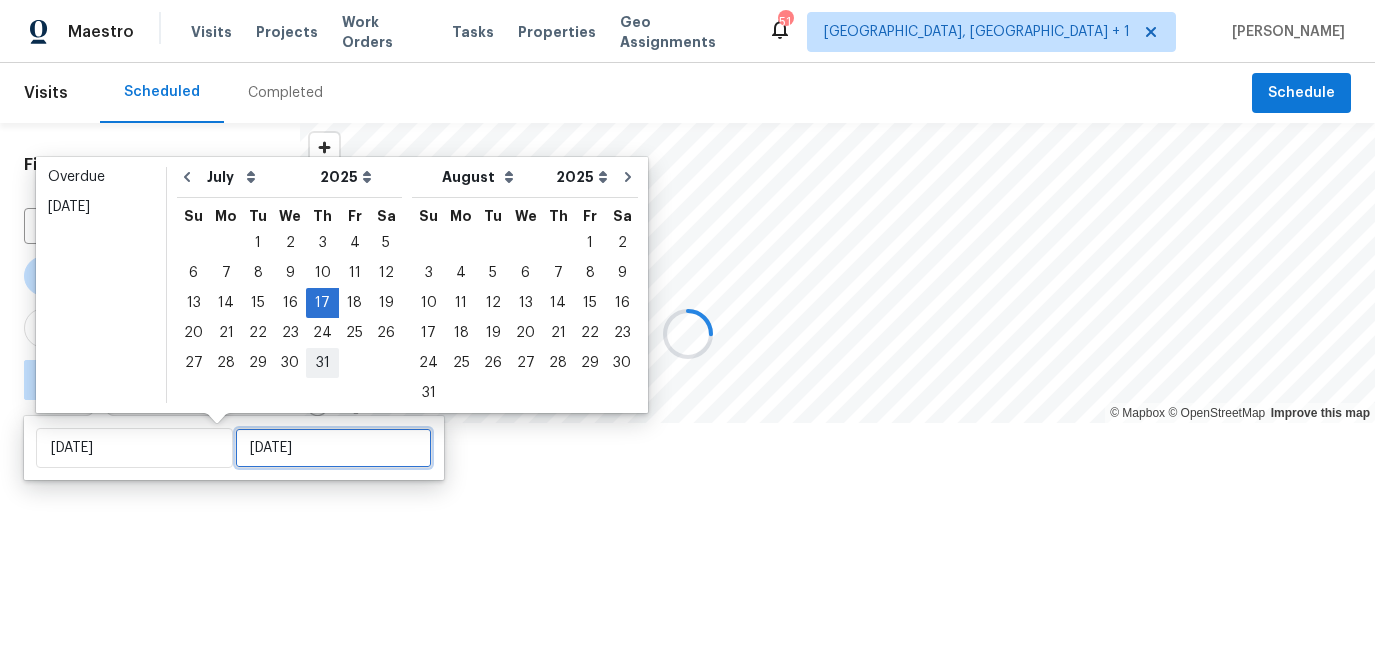 type on "Thu, Jul 31" 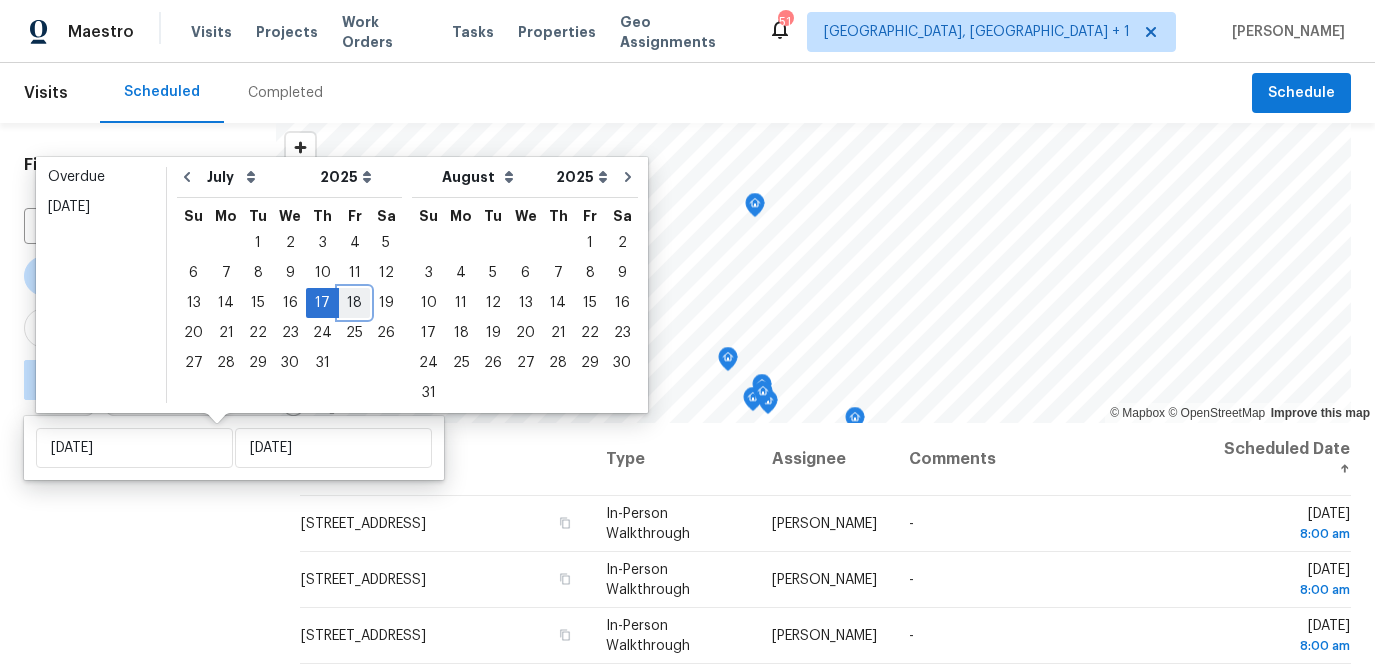 click on "18" at bounding box center [354, 303] 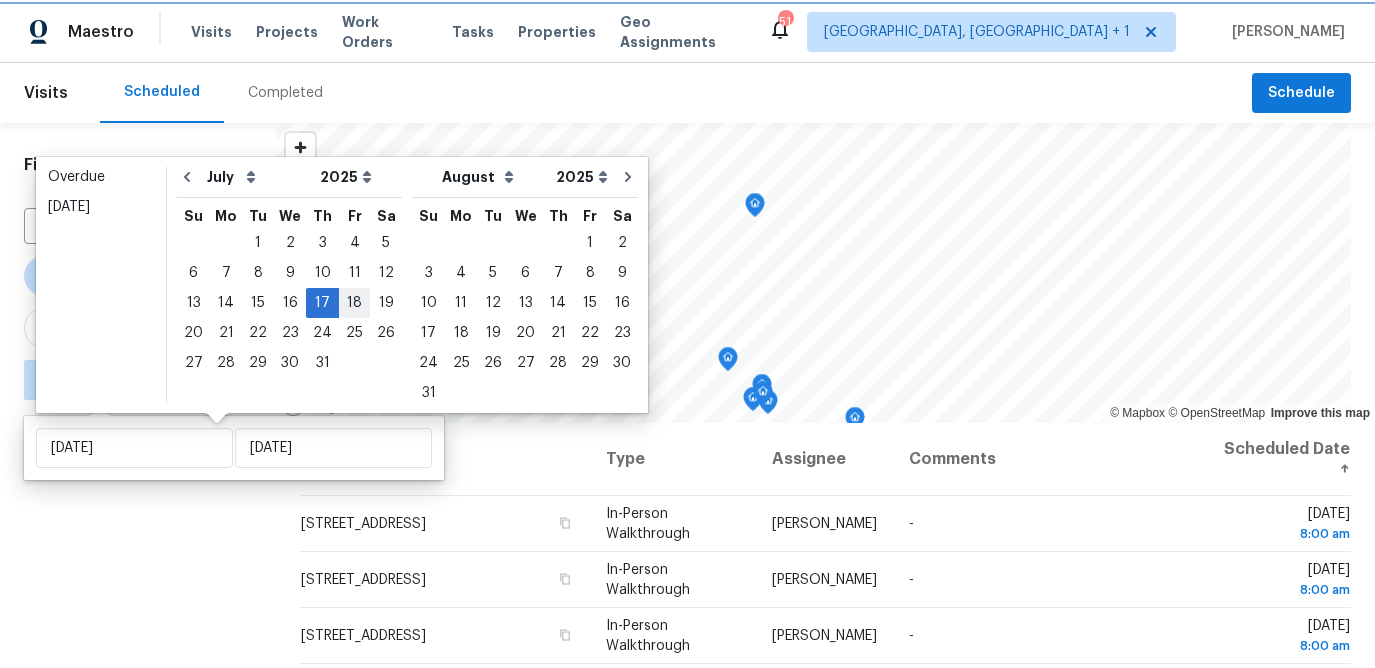 type on "[DATE]" 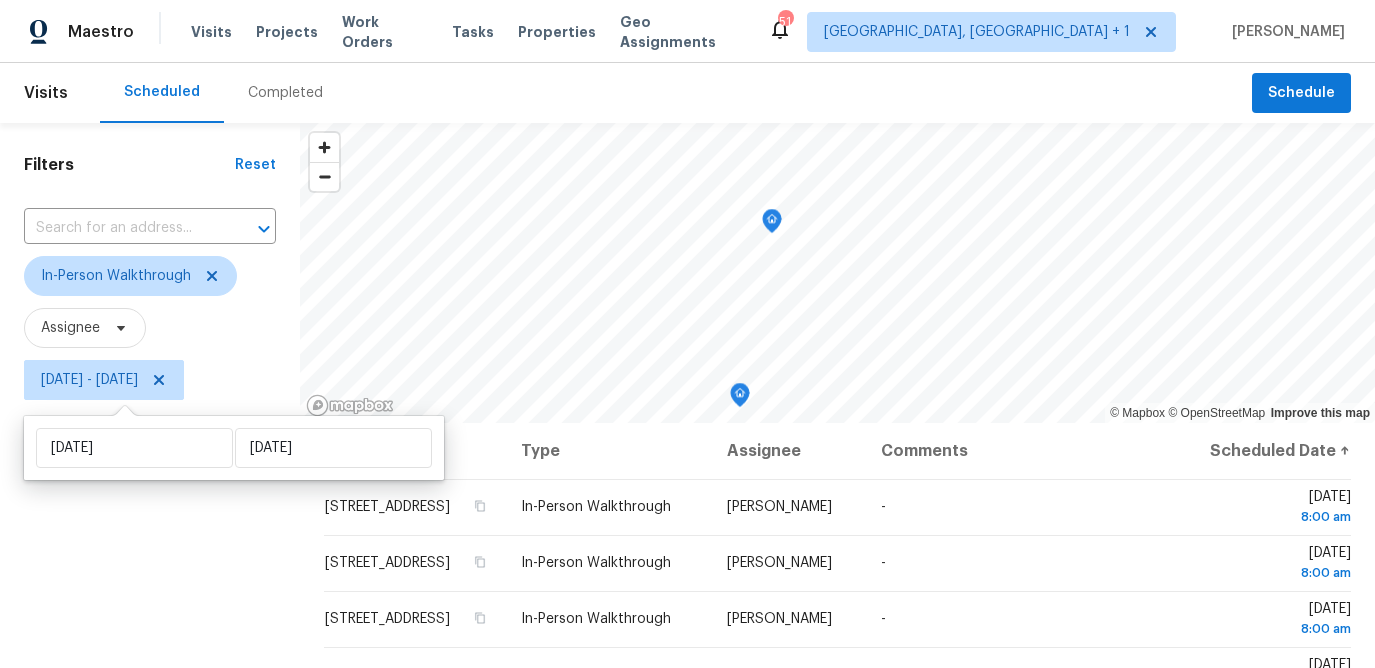 click on "Filters Reset ​ In-Person Walkthrough Assignee Thu, Jul 17 - Fri, Jul 18" at bounding box center [150, 540] 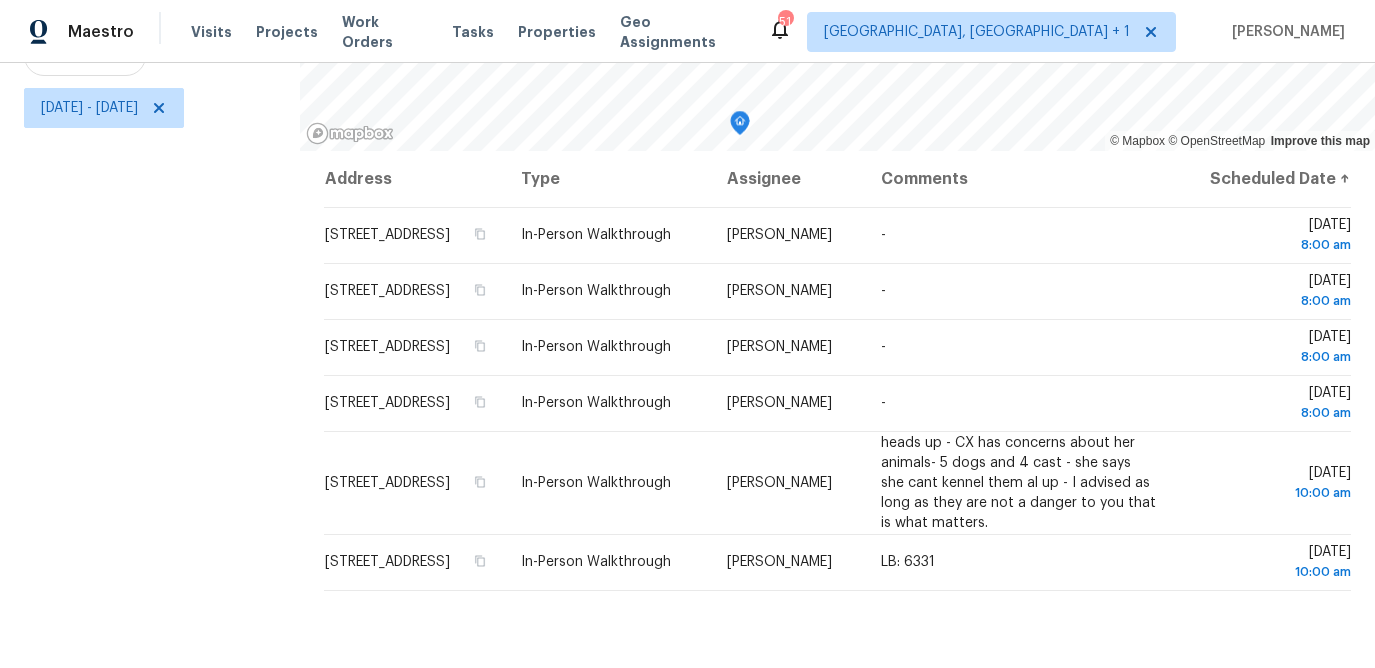scroll, scrollTop: 273, scrollLeft: 0, axis: vertical 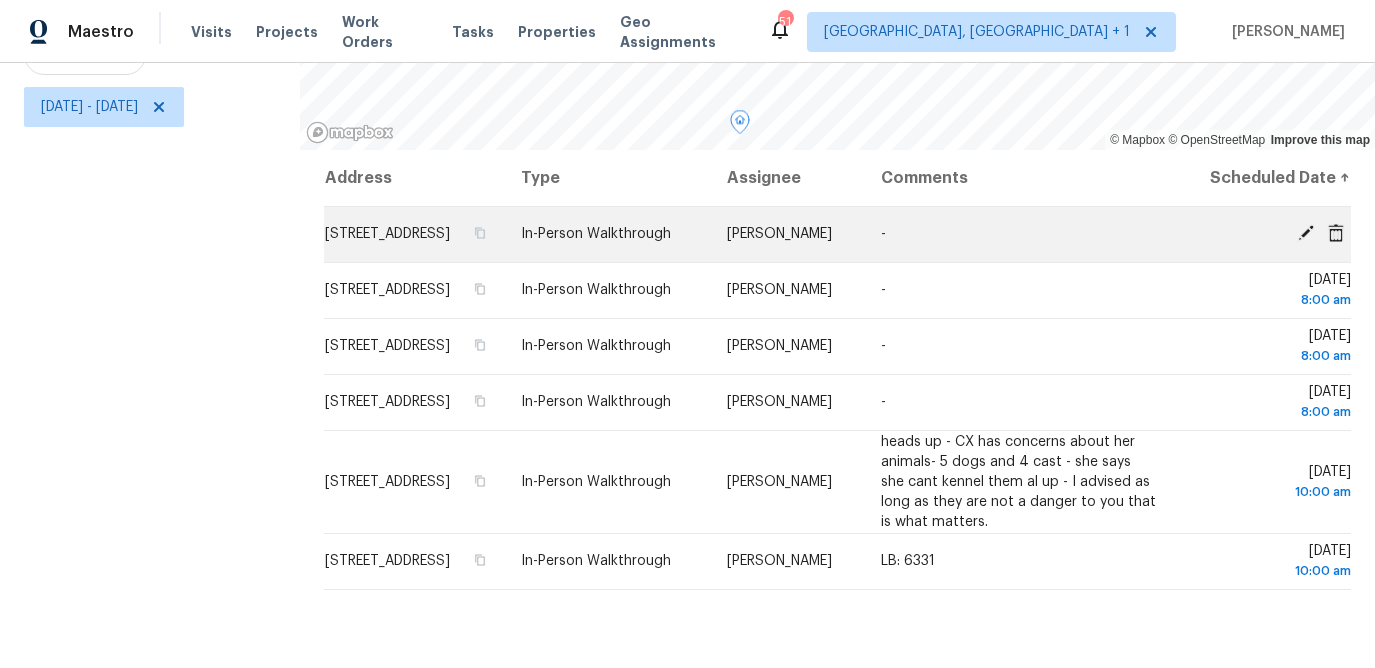 click 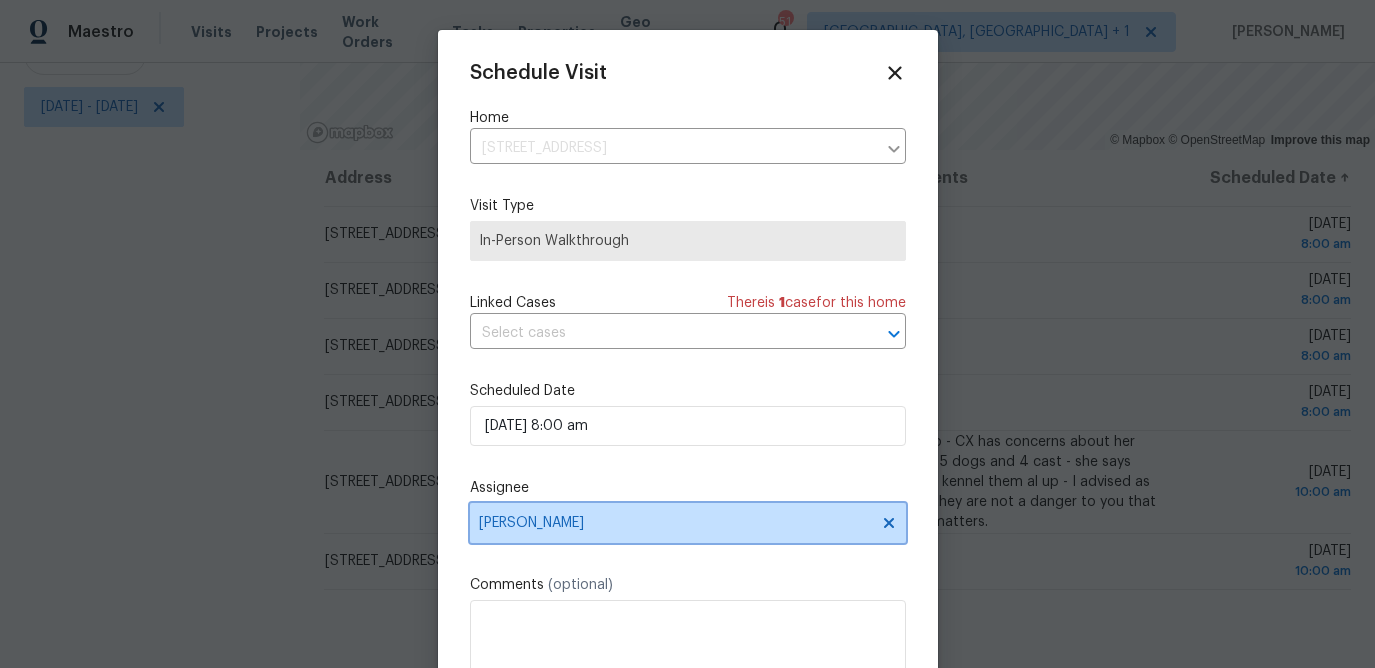 click on "Christopher Pace" at bounding box center [675, 523] 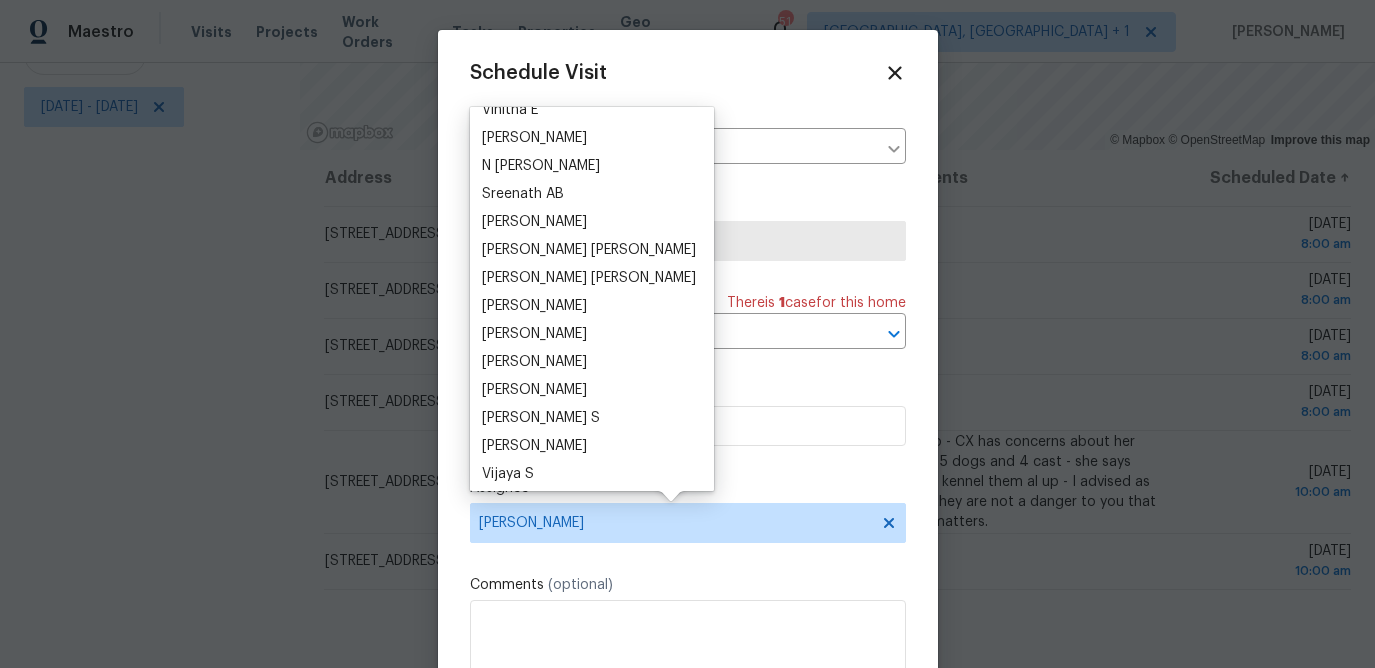 scroll, scrollTop: 0, scrollLeft: 0, axis: both 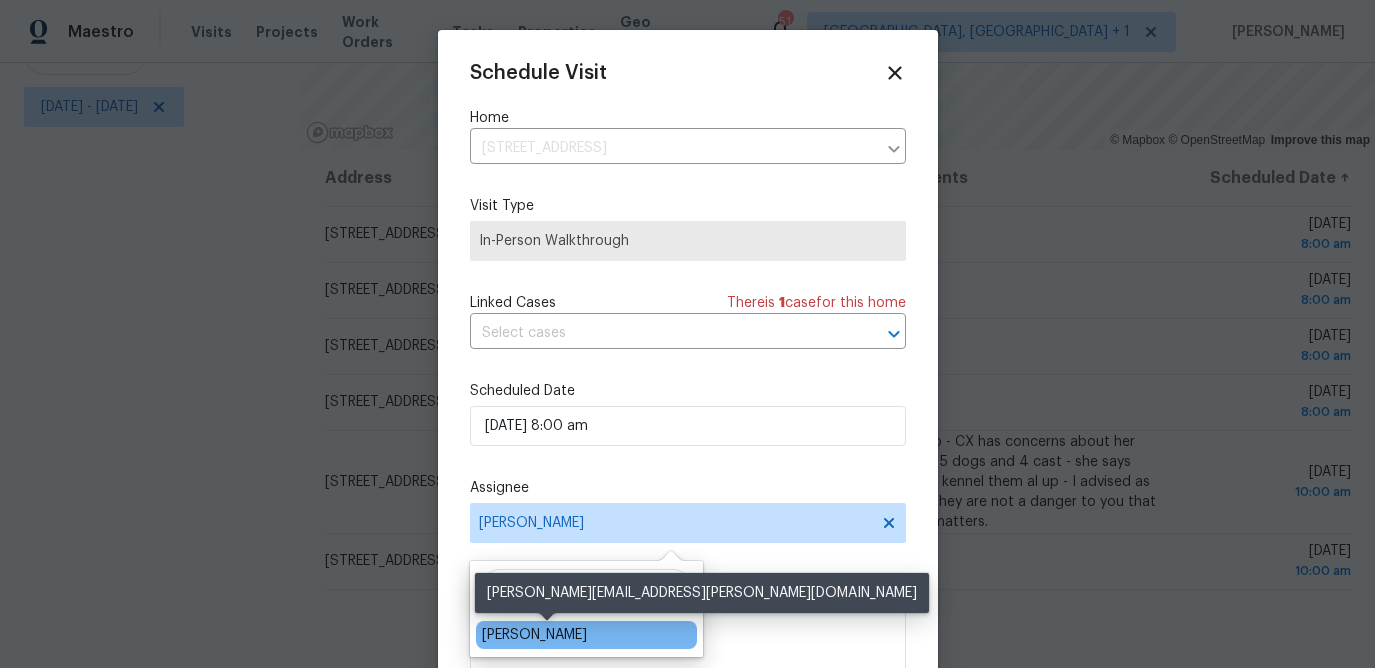 type on "nei" 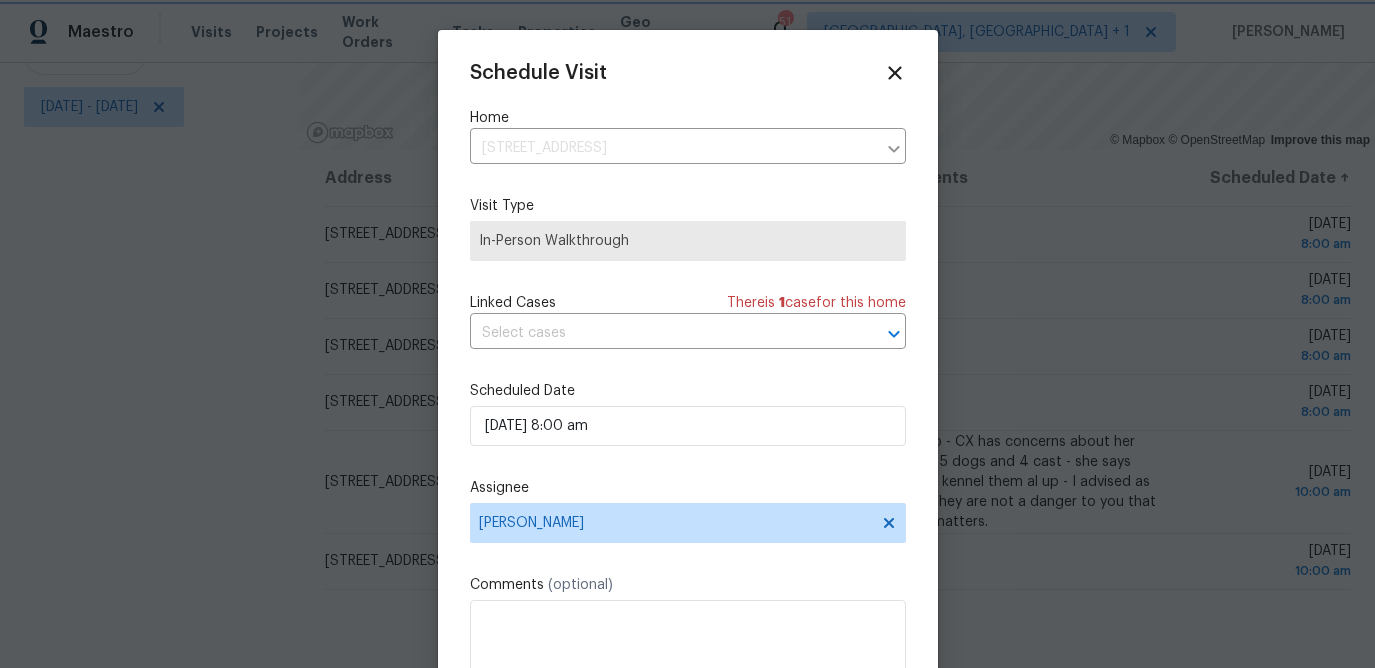 scroll, scrollTop: 37, scrollLeft: 0, axis: vertical 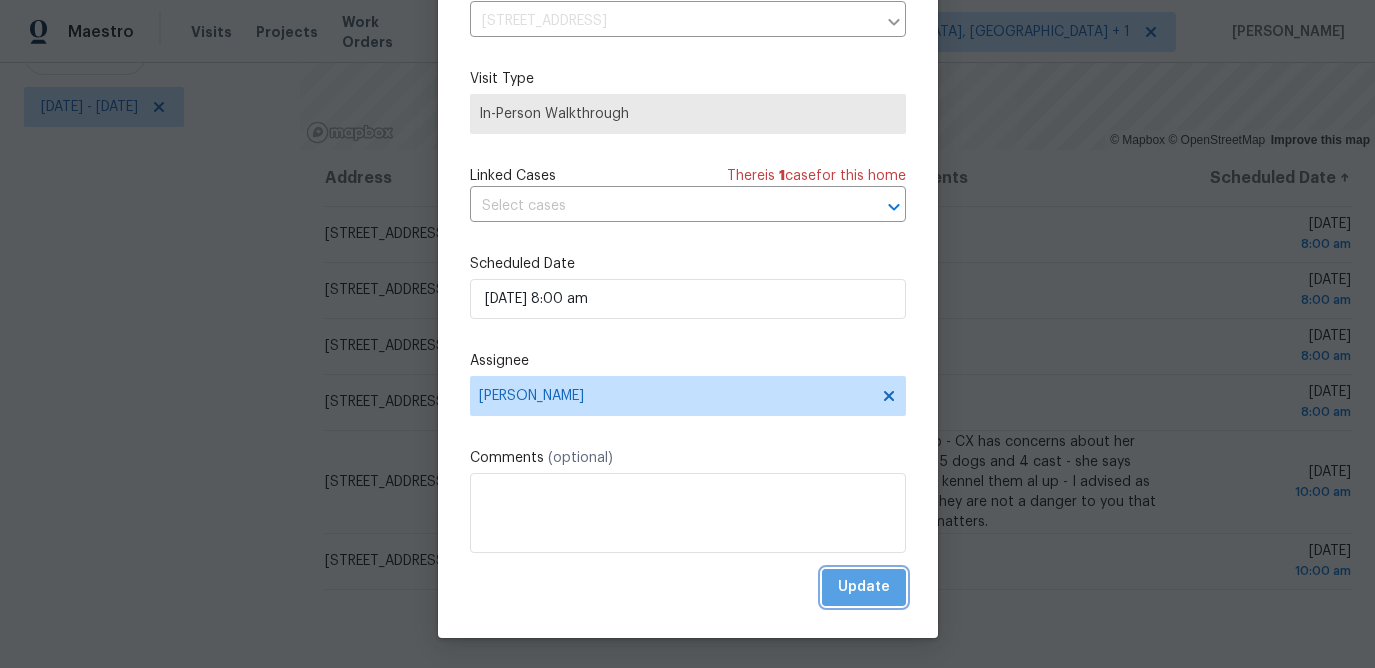 click on "Update" at bounding box center [864, 587] 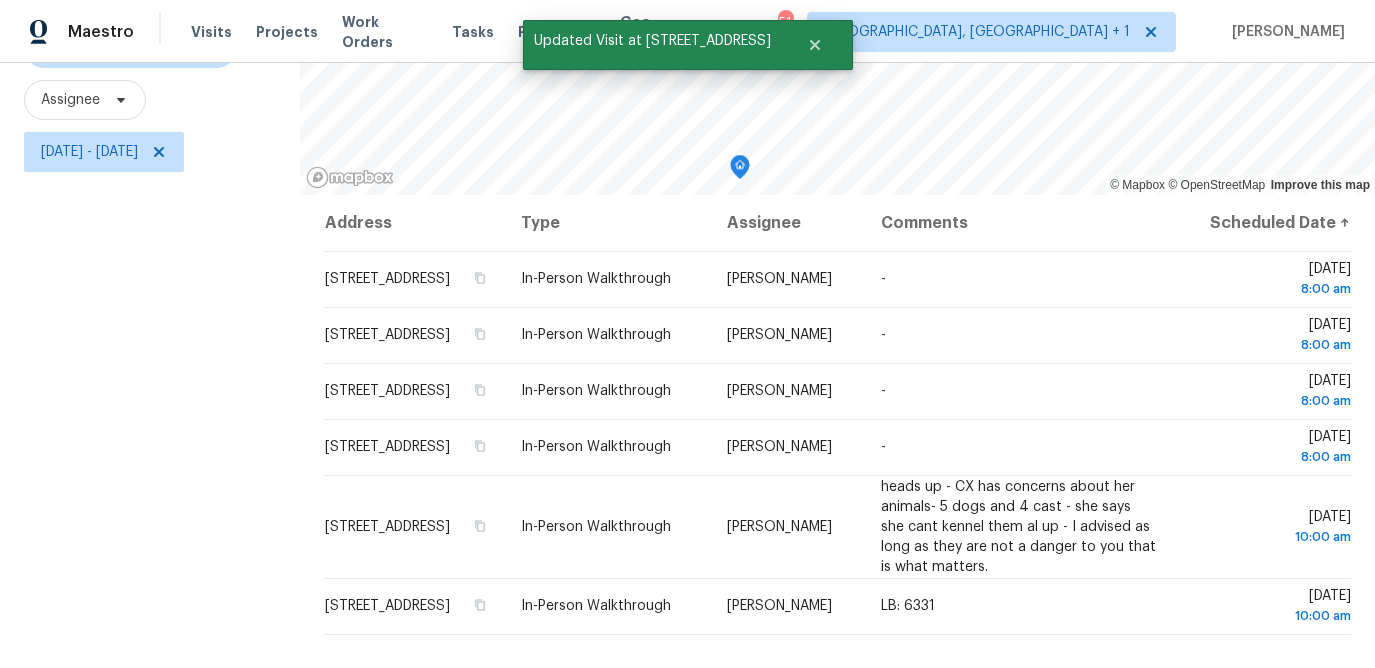 scroll, scrollTop: 232, scrollLeft: 0, axis: vertical 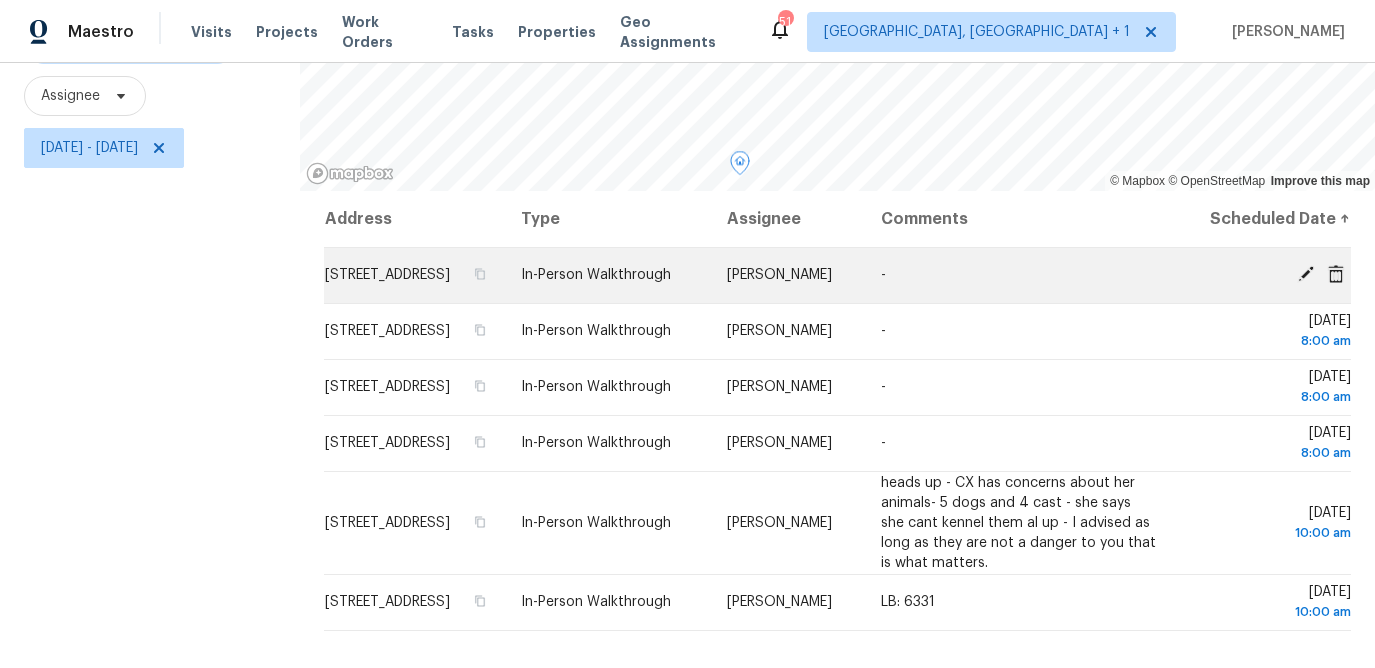 click 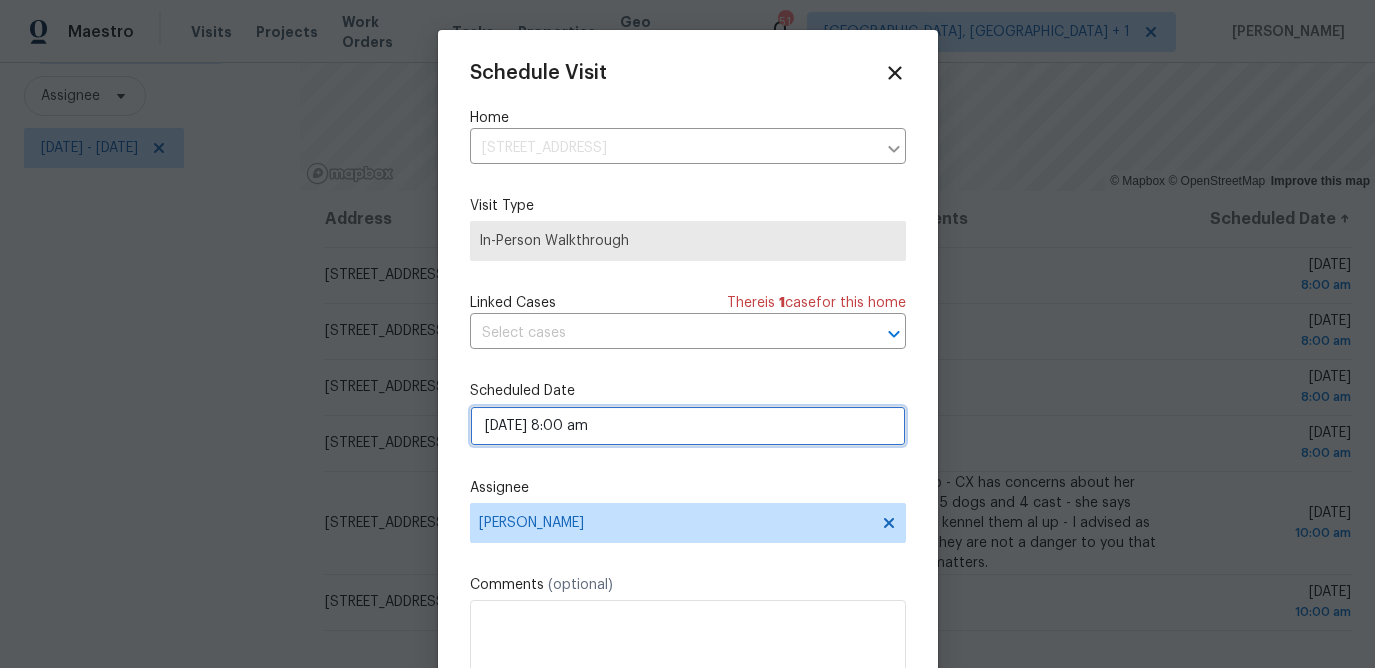 click on "07/17/2025 8:00 am" at bounding box center [688, 426] 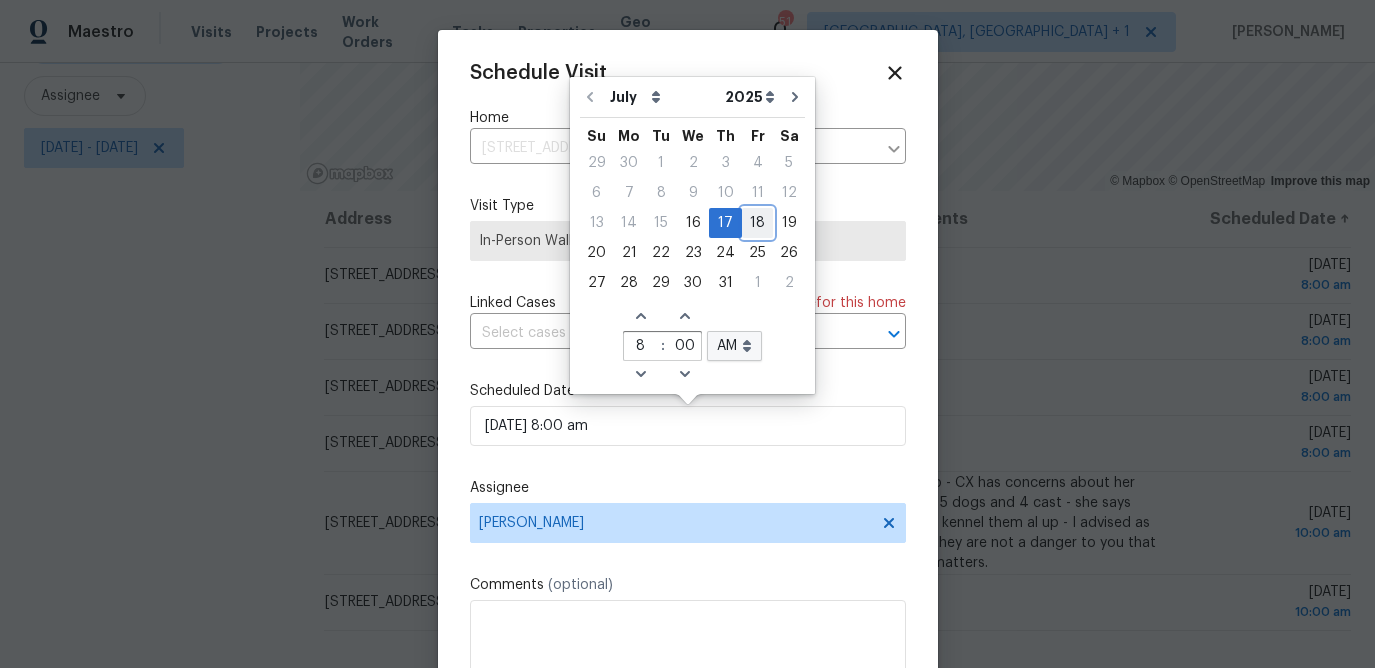 click on "18" at bounding box center [757, 223] 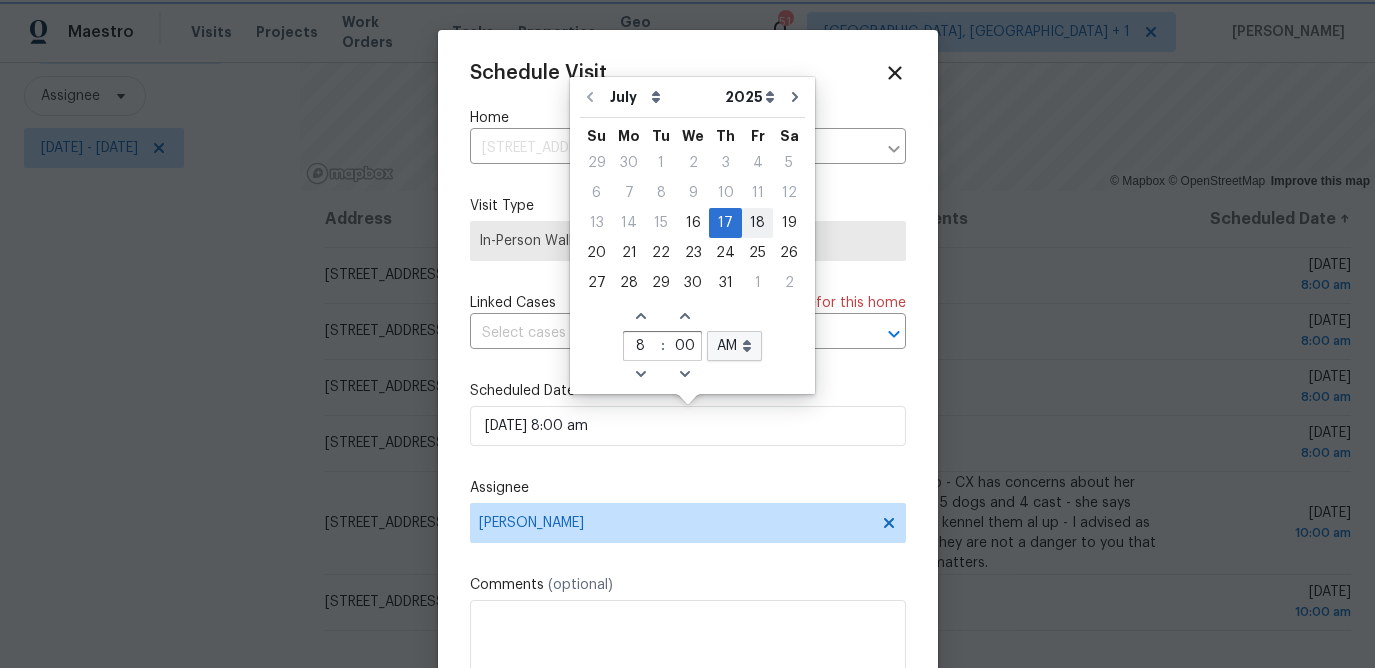 type on "07/18/2025 8:00 am" 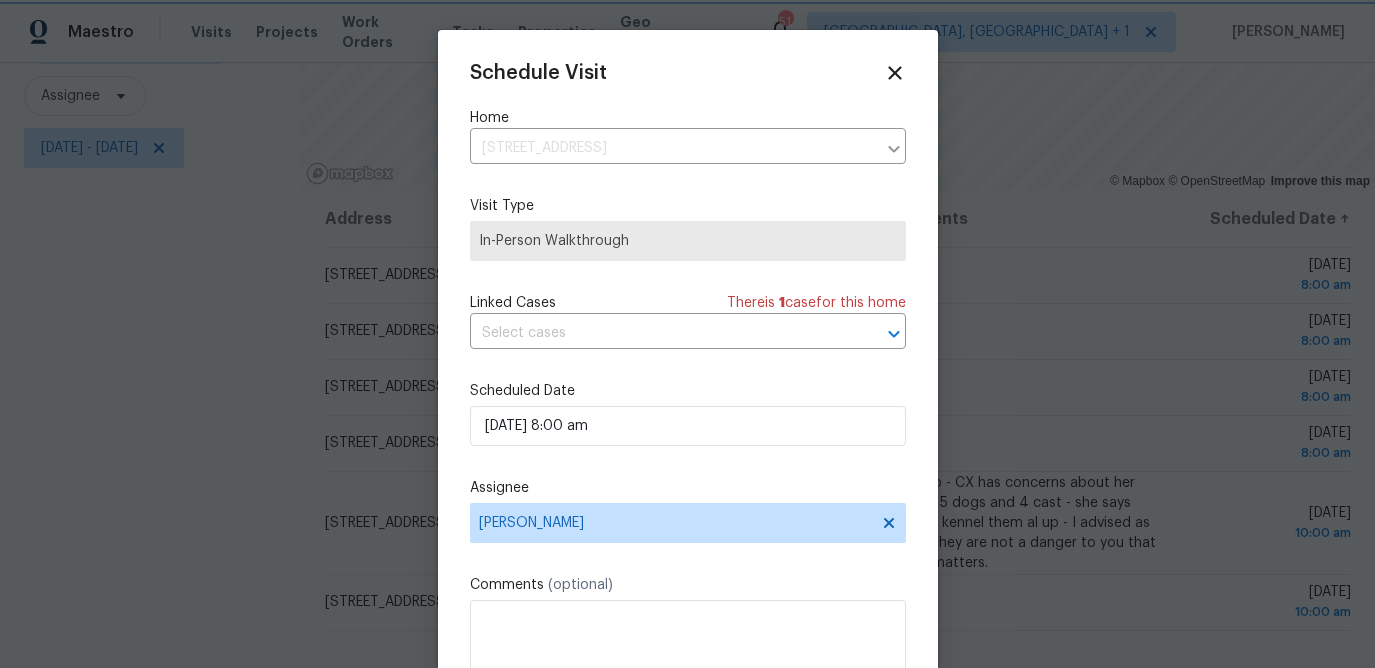 scroll, scrollTop: 37, scrollLeft: 0, axis: vertical 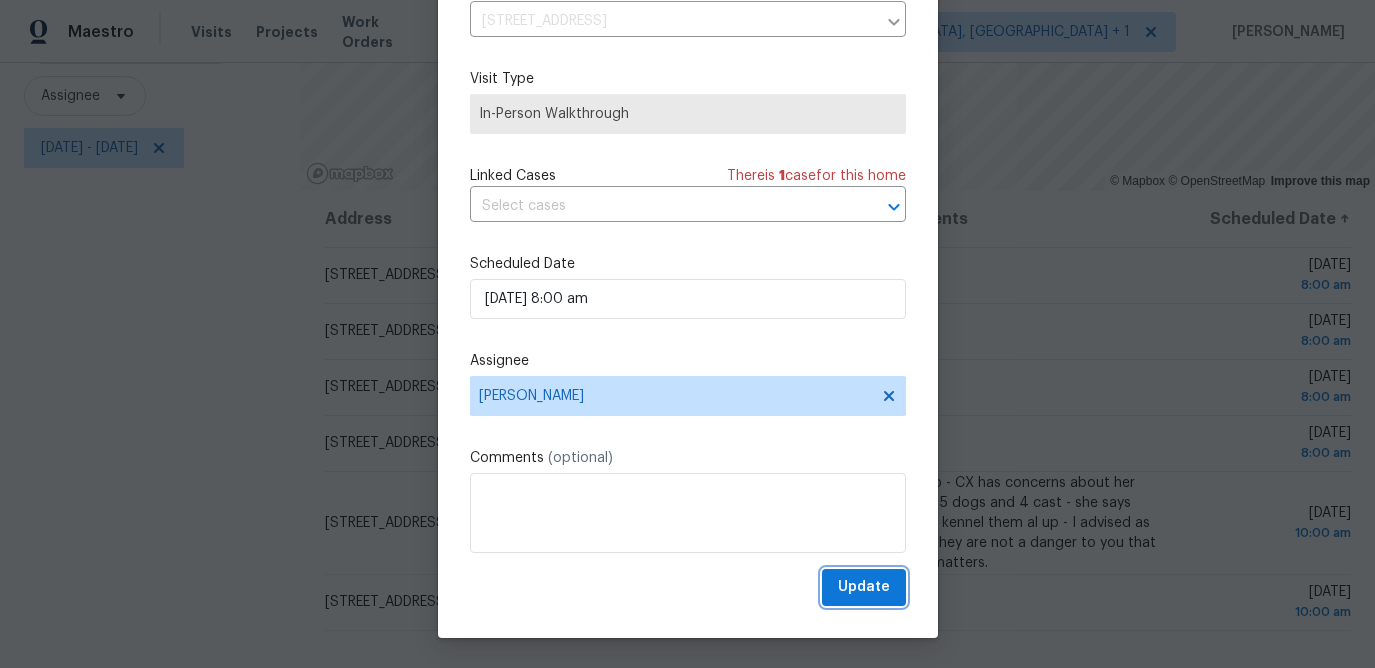 click on "Update" at bounding box center (864, 587) 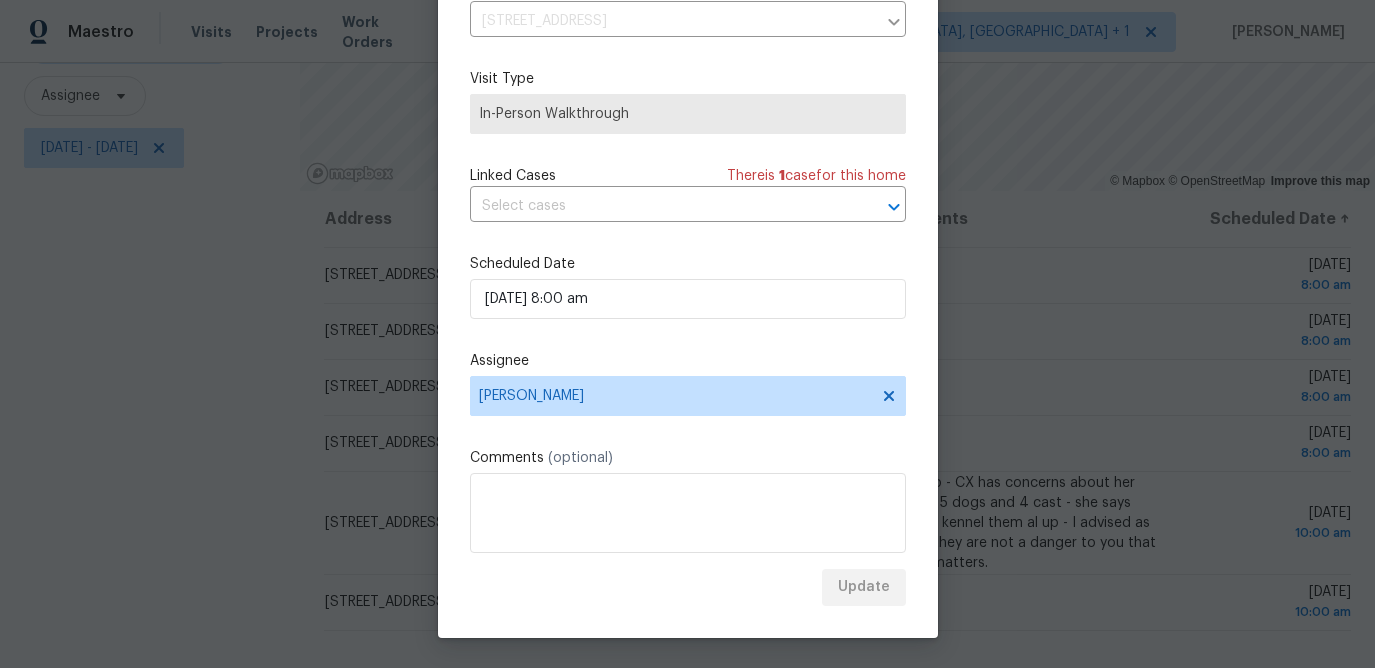 scroll, scrollTop: 0, scrollLeft: 0, axis: both 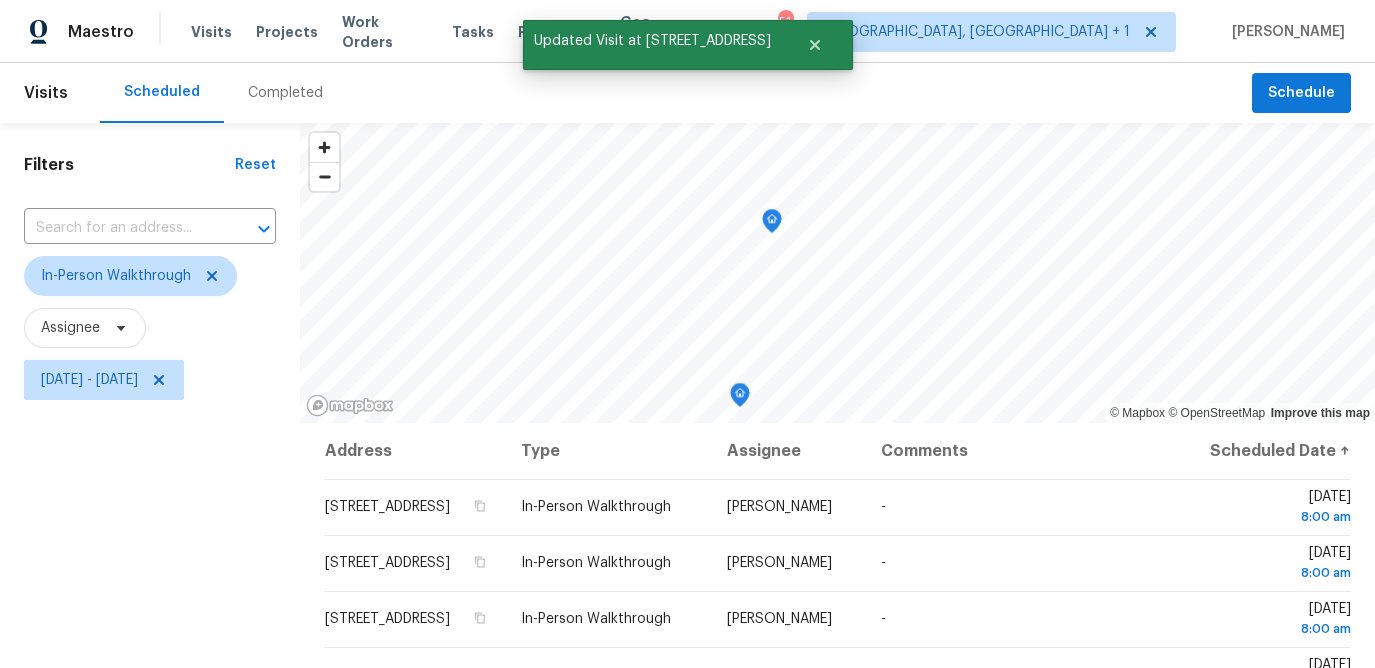 click on "Filters Reset ​ In-Person Walkthrough Assignee Thu, Jul 17 - Fri, Jul 18" at bounding box center [150, 540] 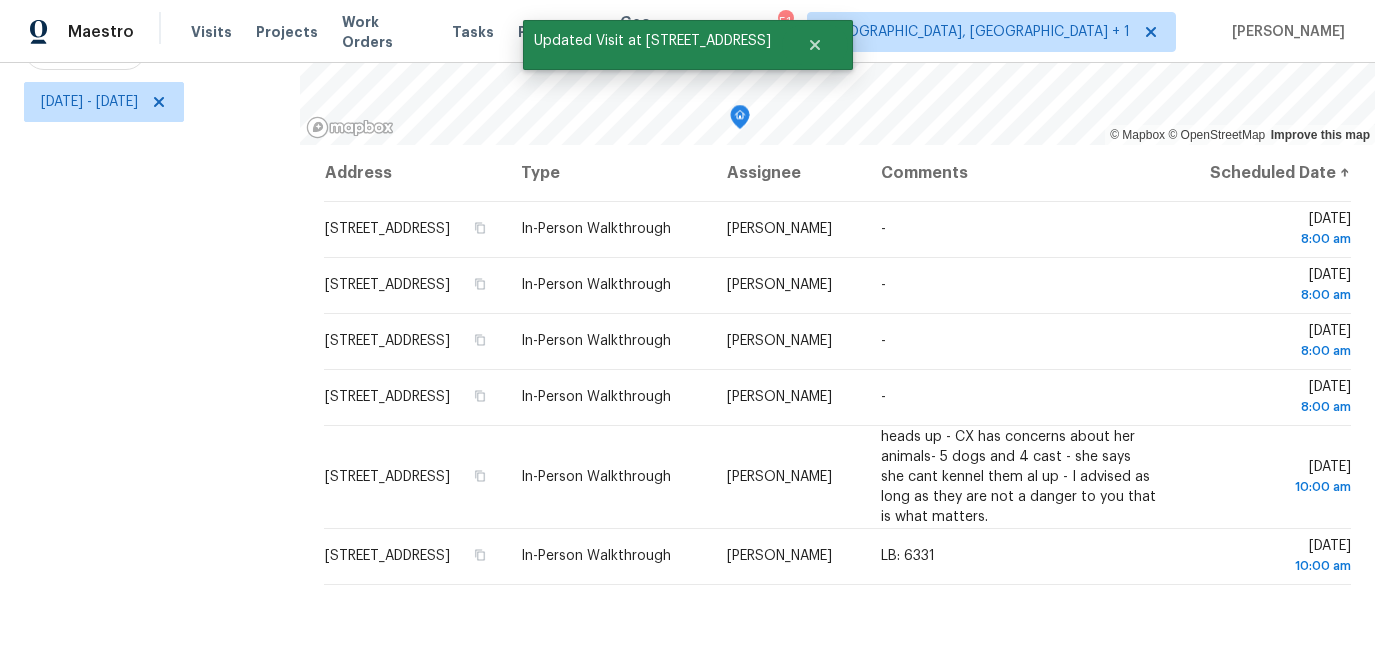 scroll, scrollTop: 289, scrollLeft: 0, axis: vertical 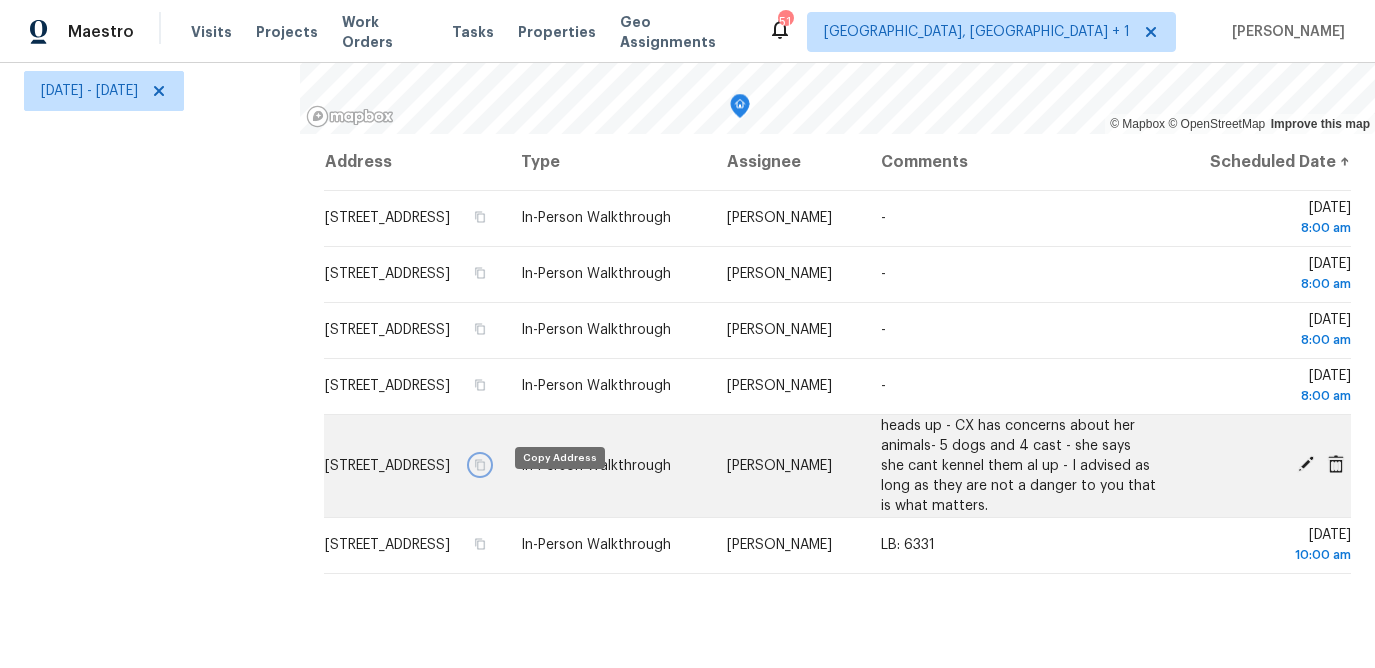 click 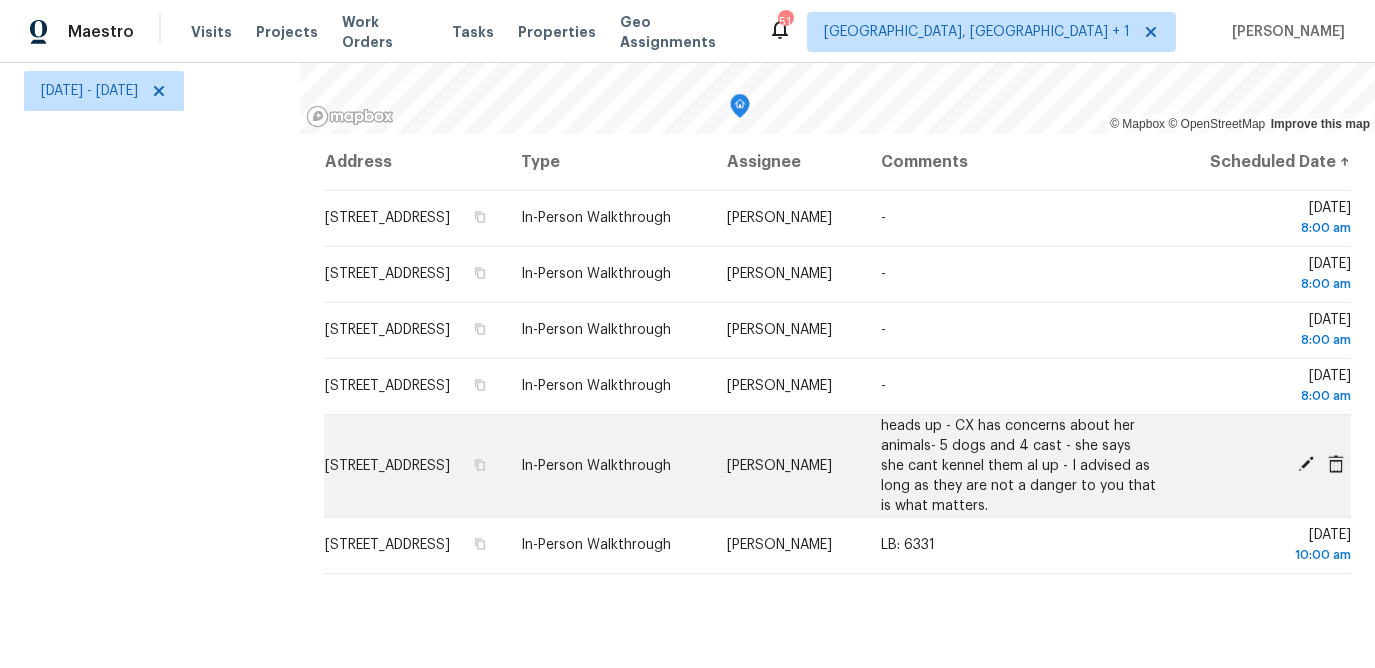 click on "heads up - CX has concerns about her animals- 5 dogs and 4 cast - she says she cant kennel them al up - I advised as long as they are not a danger to you that is what matters." at bounding box center [1018, 466] 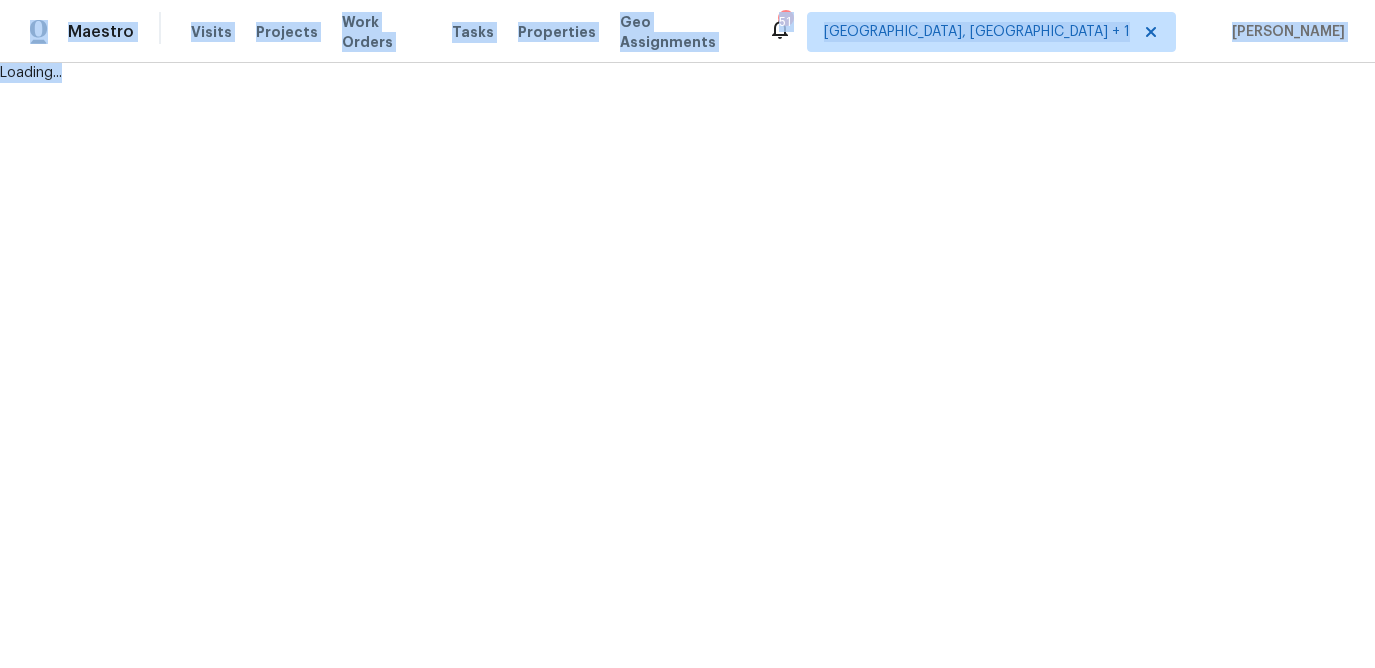 click on "Maestro Visits Projects Work Orders Tasks Properties Geo Assignments 51 Richmond, VA + 1 Anthony Andreala Loading..." at bounding box center [687, 41] 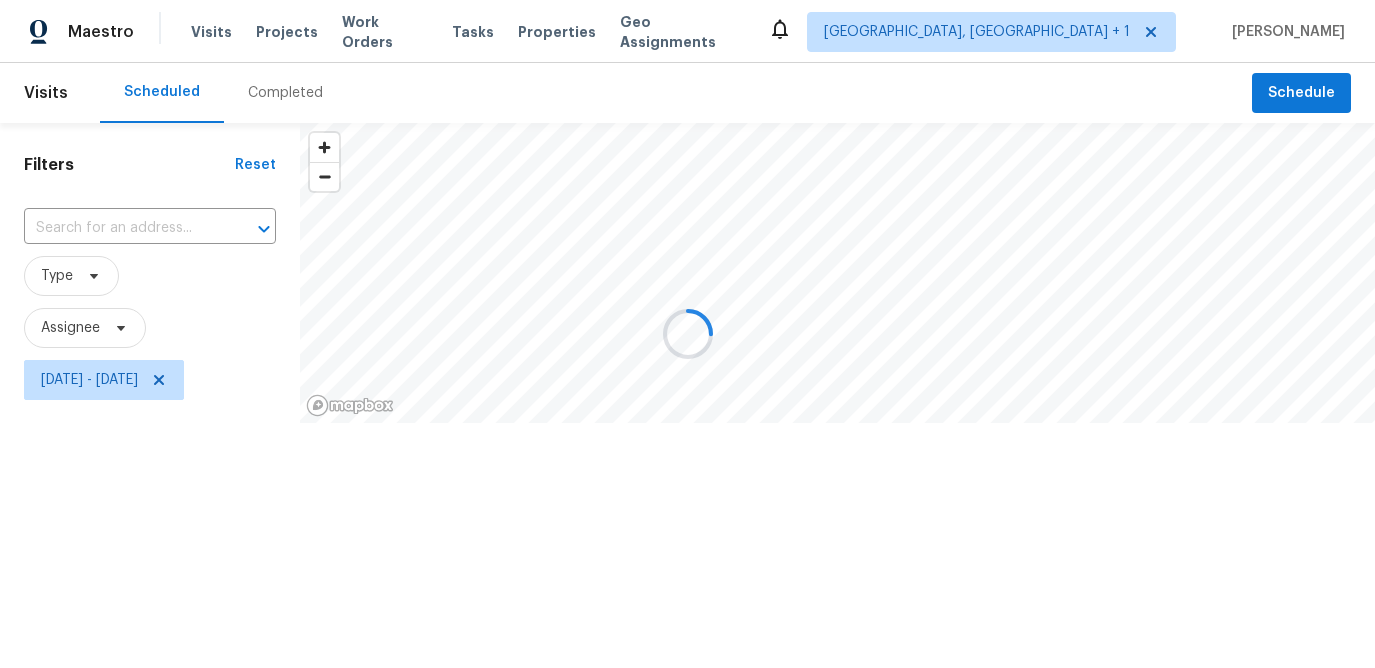 scroll, scrollTop: 0, scrollLeft: 0, axis: both 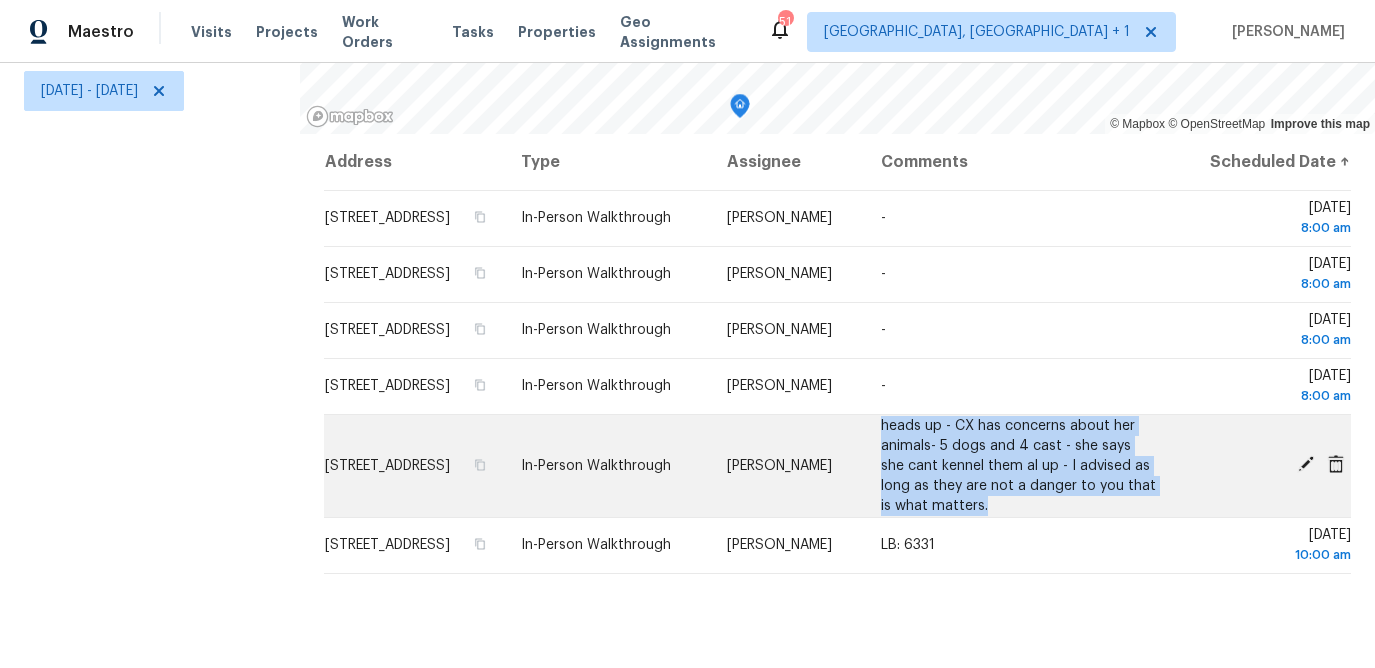 drag, startPoint x: 909, startPoint y: 436, endPoint x: 972, endPoint y: 518, distance: 103.40696 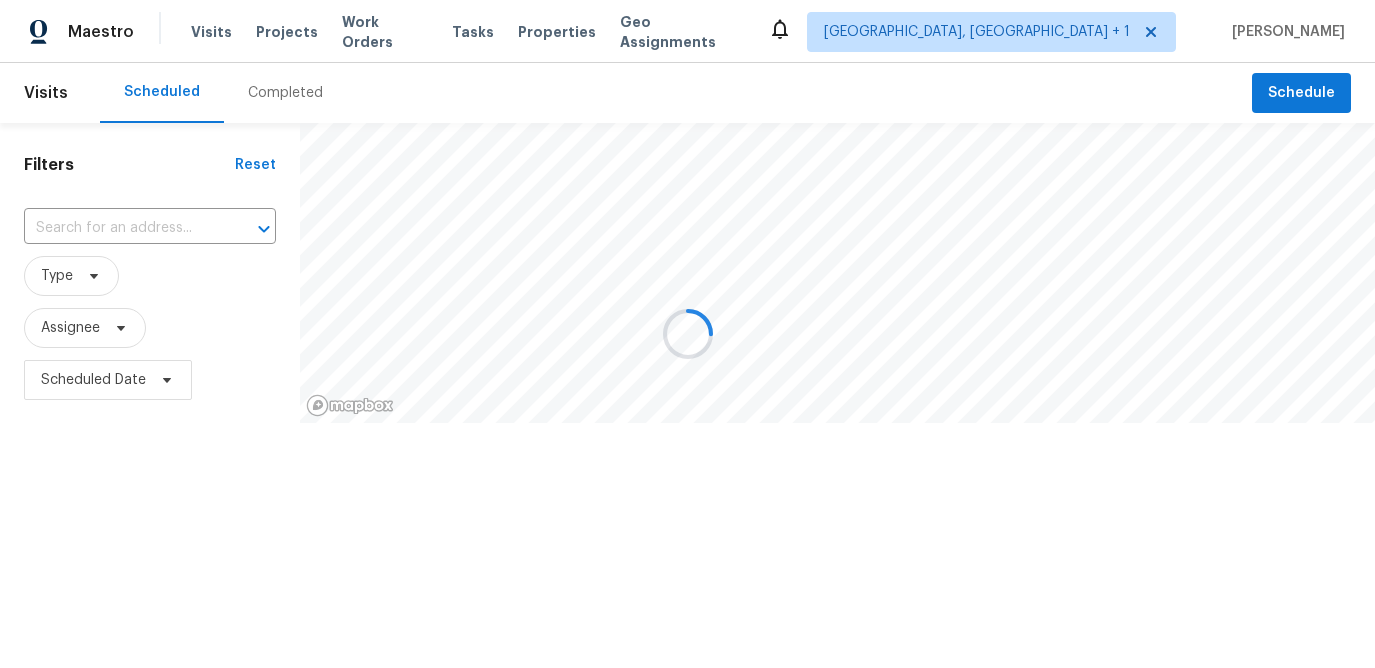 scroll, scrollTop: 0, scrollLeft: 0, axis: both 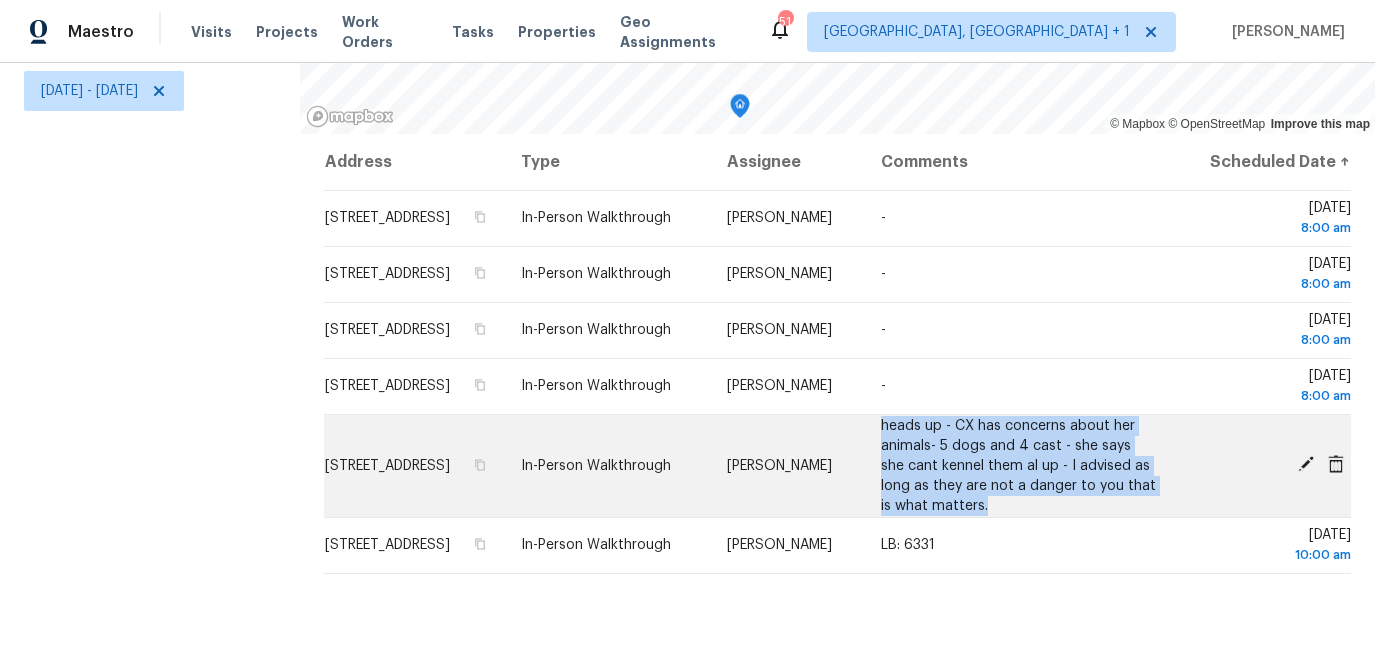 drag, startPoint x: 909, startPoint y: 441, endPoint x: 962, endPoint y: 520, distance: 95.131485 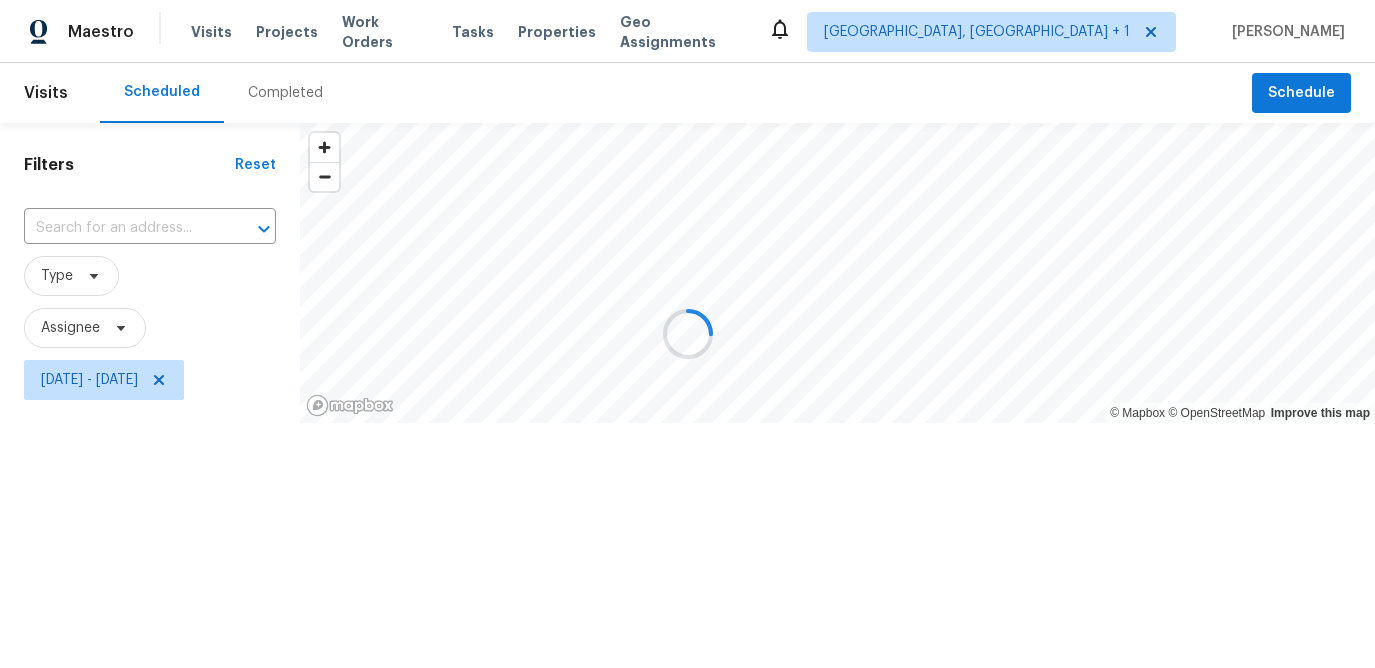 scroll, scrollTop: 0, scrollLeft: 0, axis: both 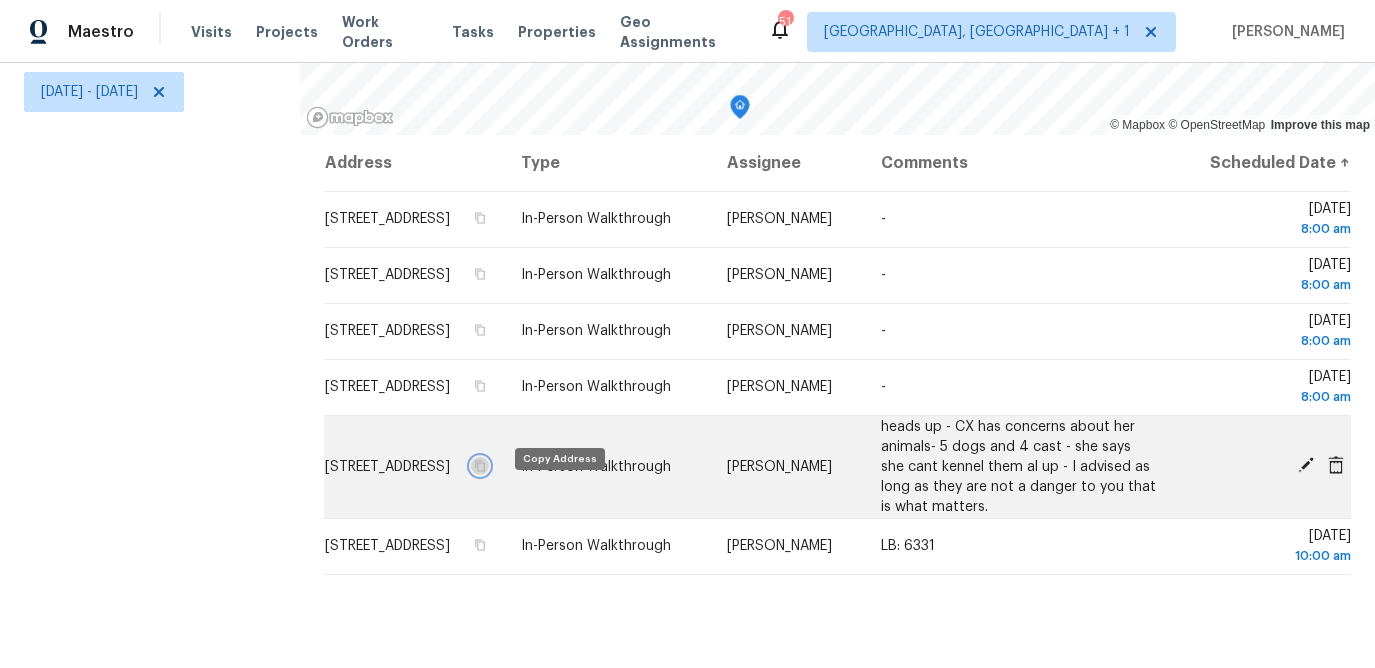 click 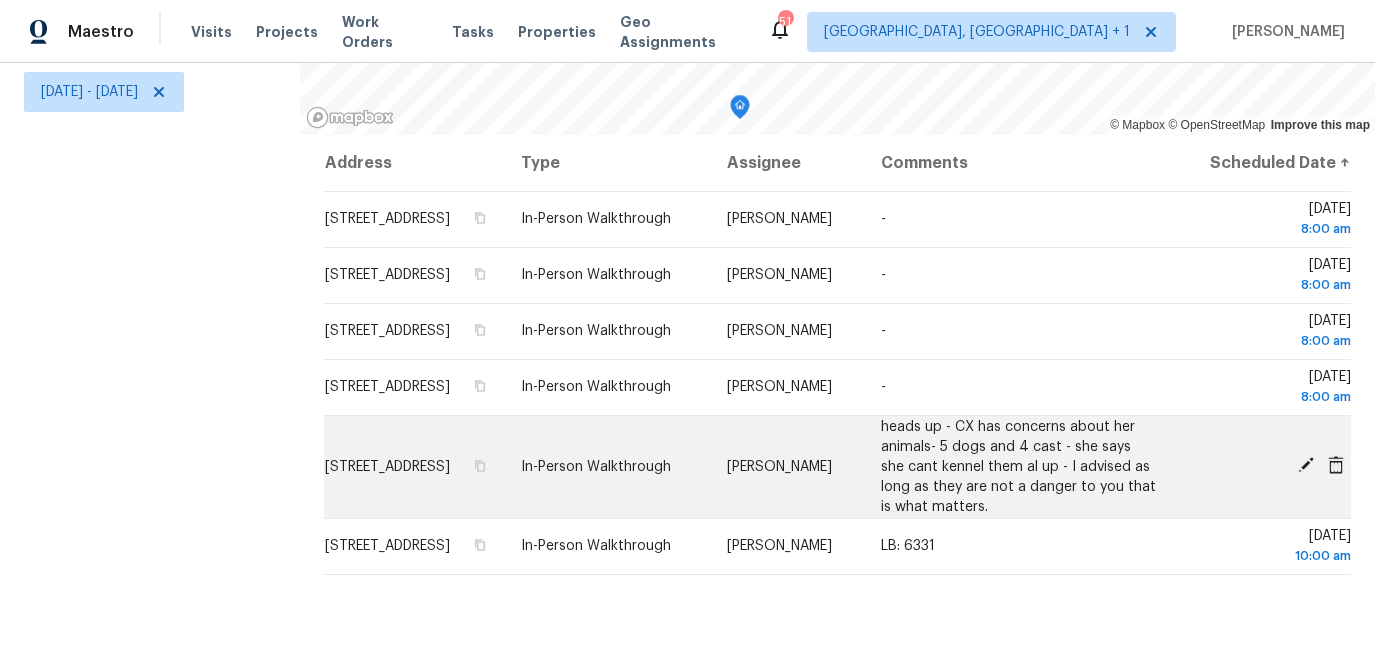 click on "heads up - CX has concerns about her animals- 5 dogs and 4 cast - she says she cant kennel them al up - I advised as long as they are not a danger to you that is what matters." at bounding box center [1018, 467] 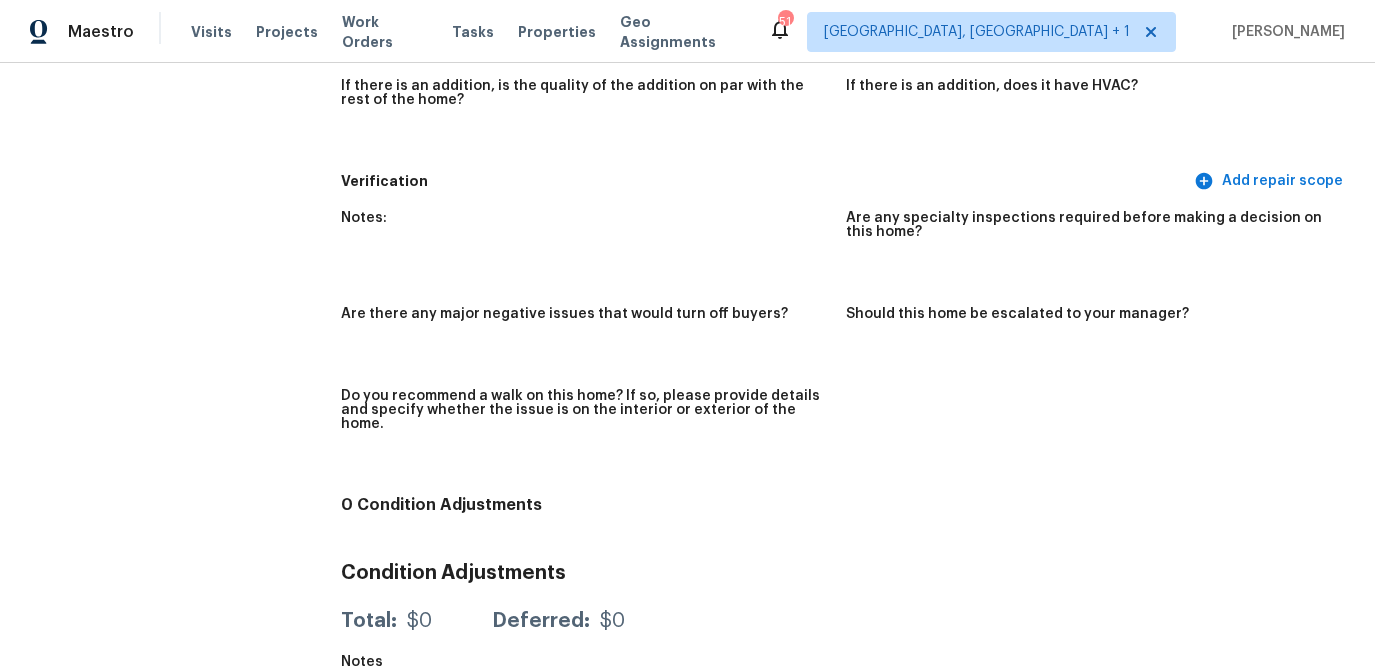 scroll, scrollTop: 3798, scrollLeft: 0, axis: vertical 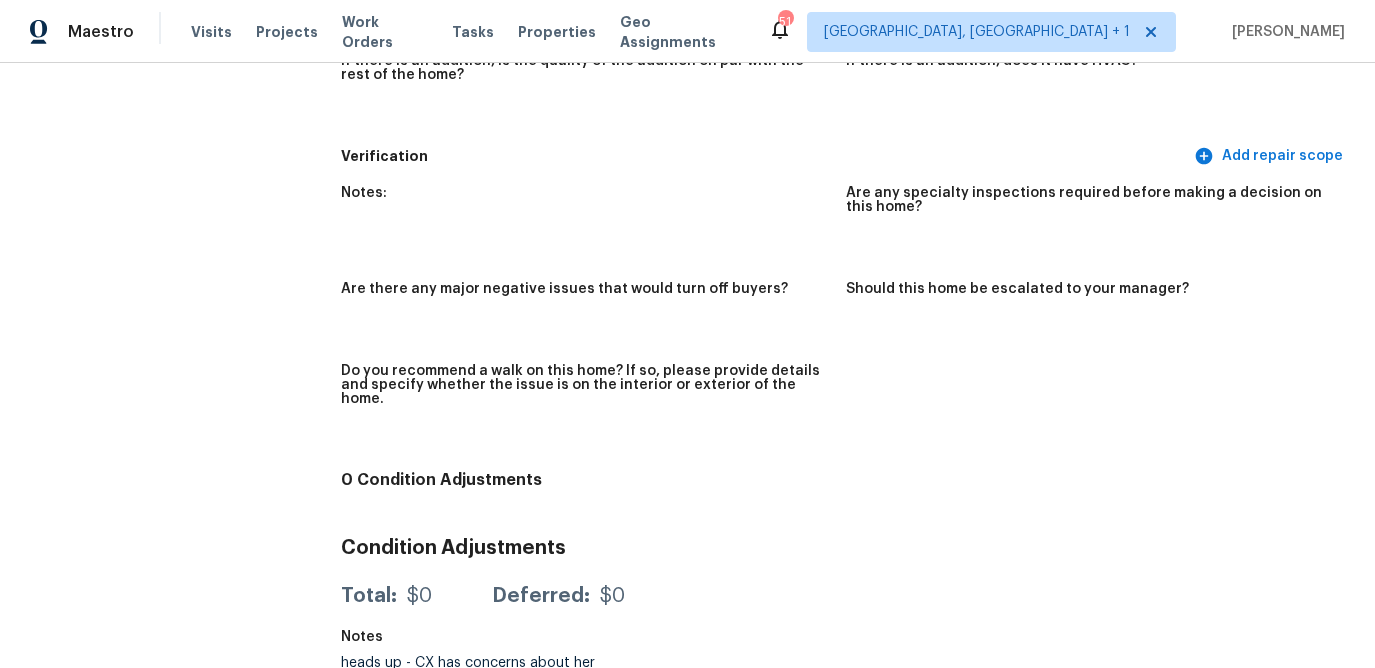 drag, startPoint x: 341, startPoint y: 607, endPoint x: 649, endPoint y: 660, distance: 312.5268 